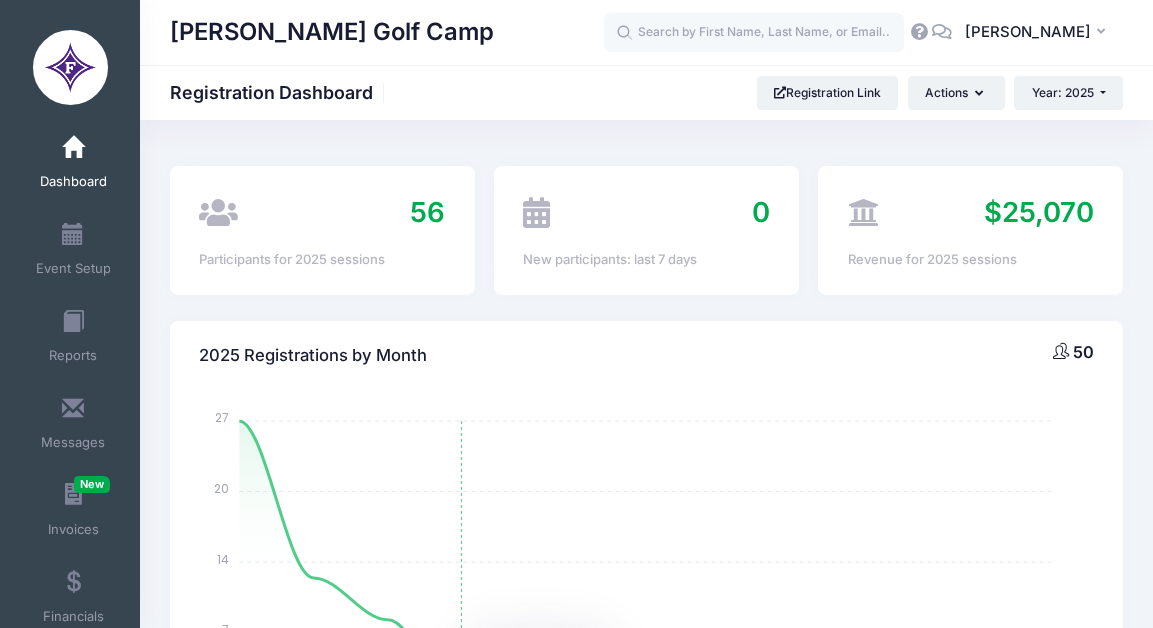 select 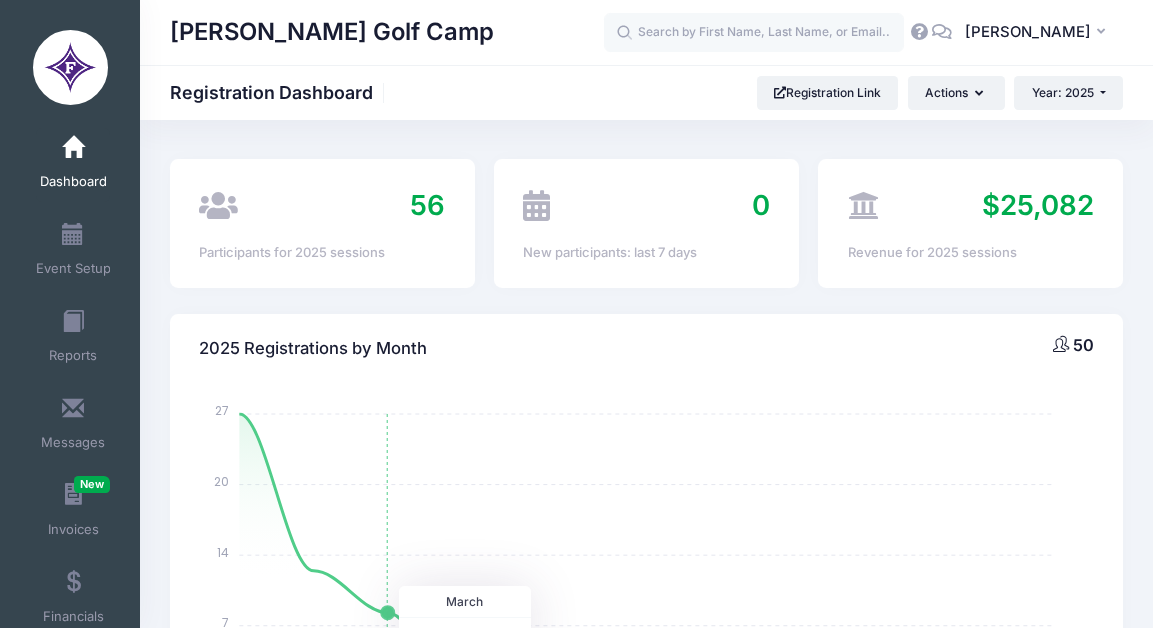 scroll, scrollTop: 9, scrollLeft: 0, axis: vertical 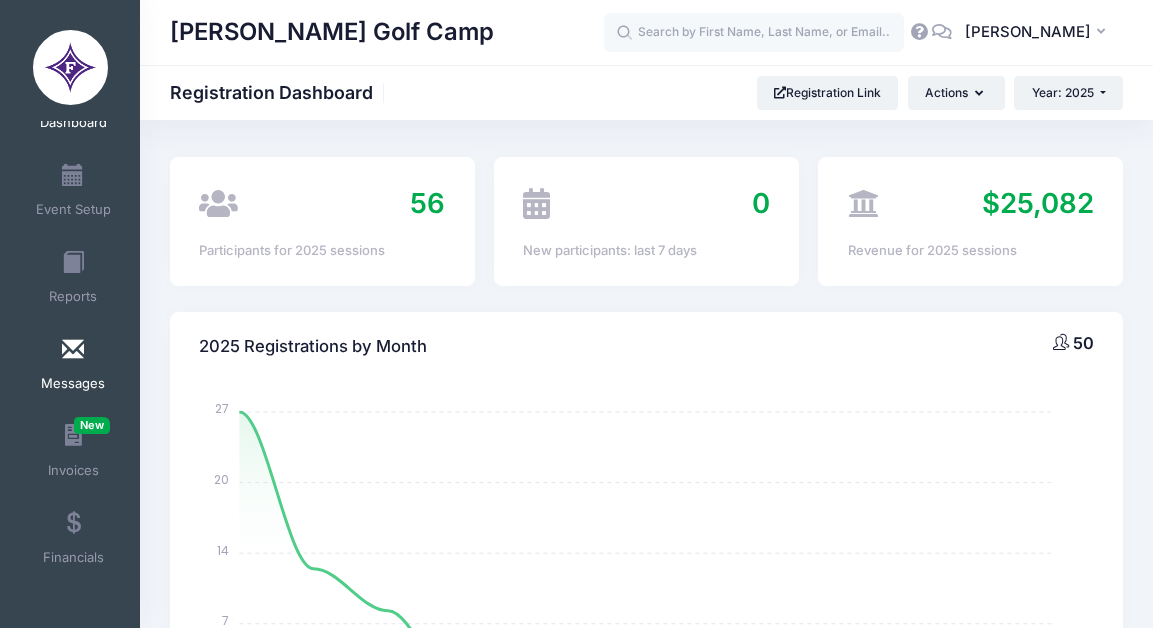 click at bounding box center (73, 350) 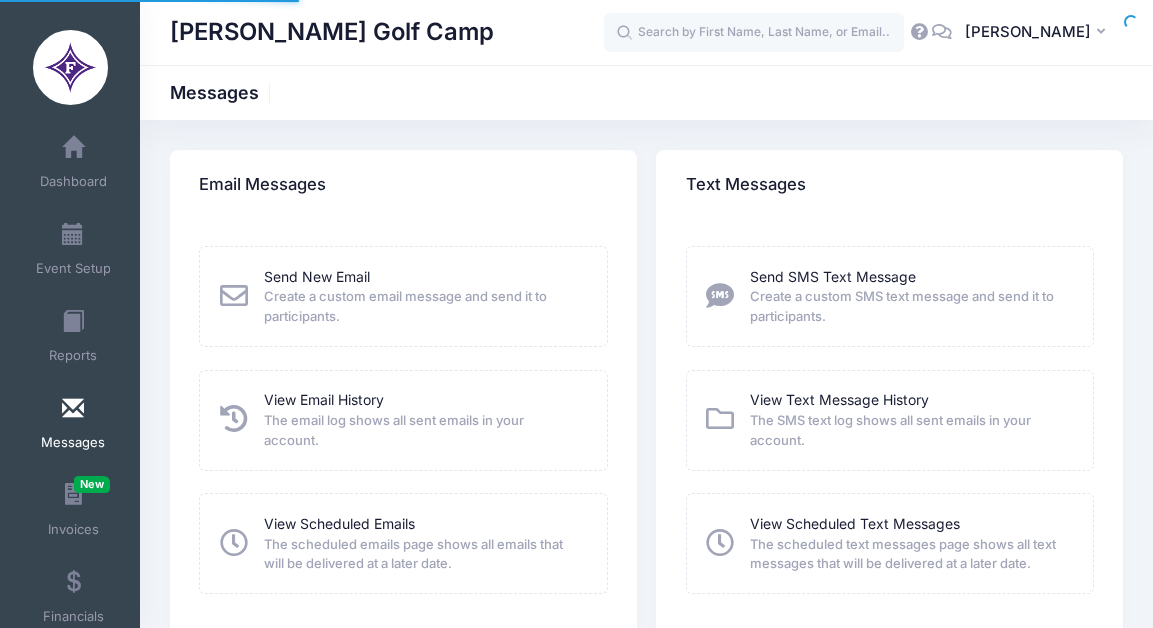 scroll, scrollTop: 0, scrollLeft: 0, axis: both 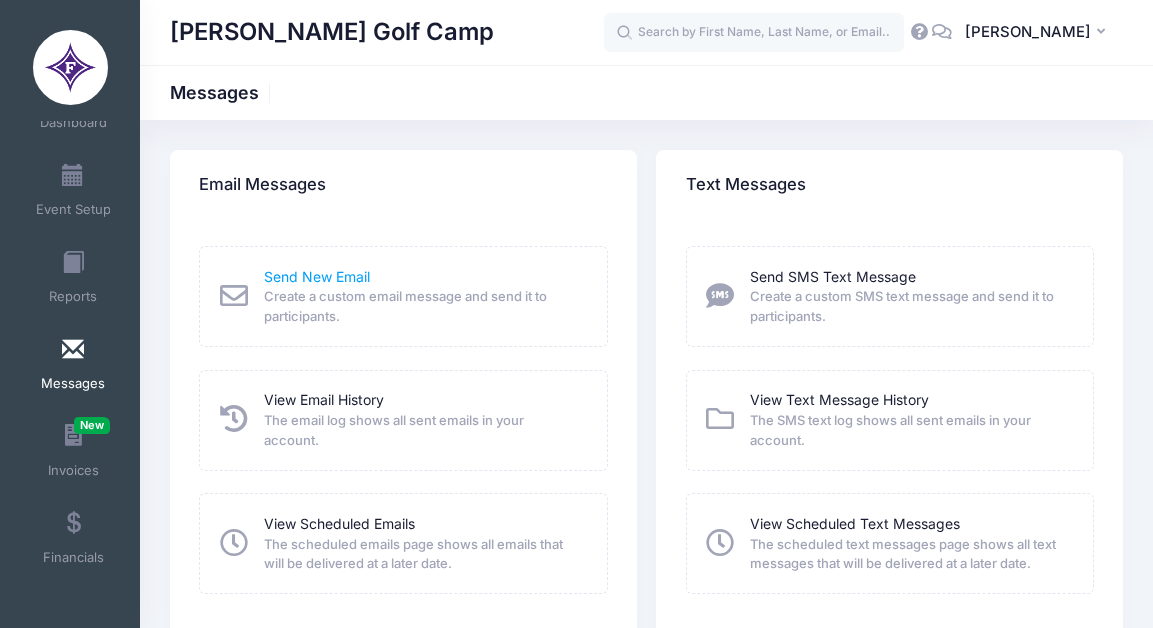 click on "Send New Email" at bounding box center (317, 276) 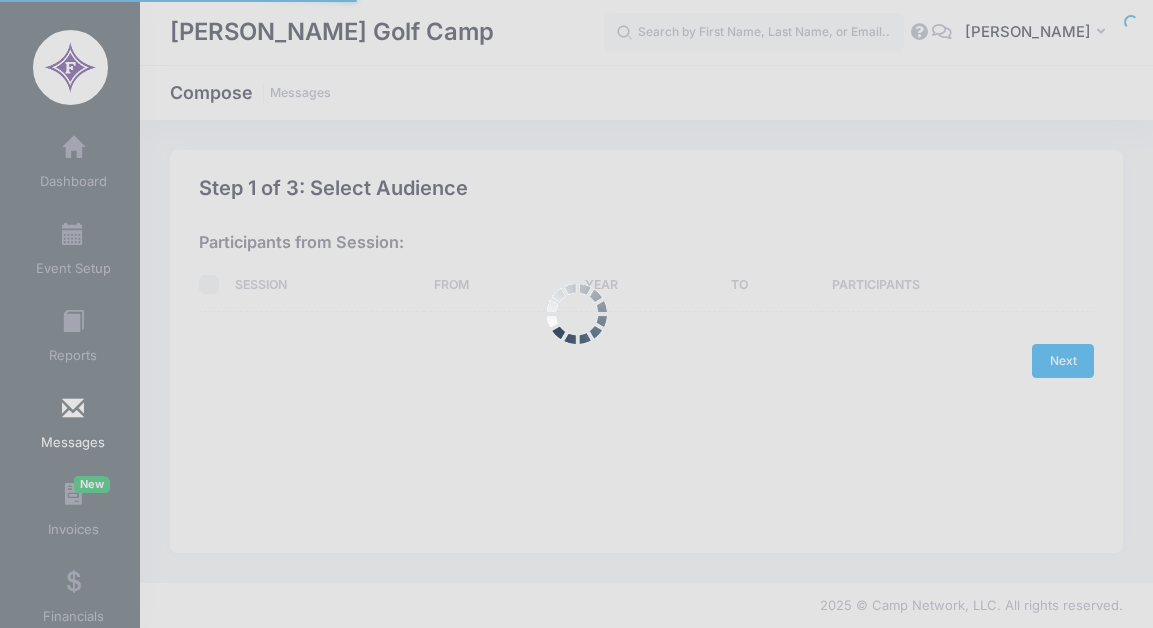 scroll, scrollTop: 0, scrollLeft: 0, axis: both 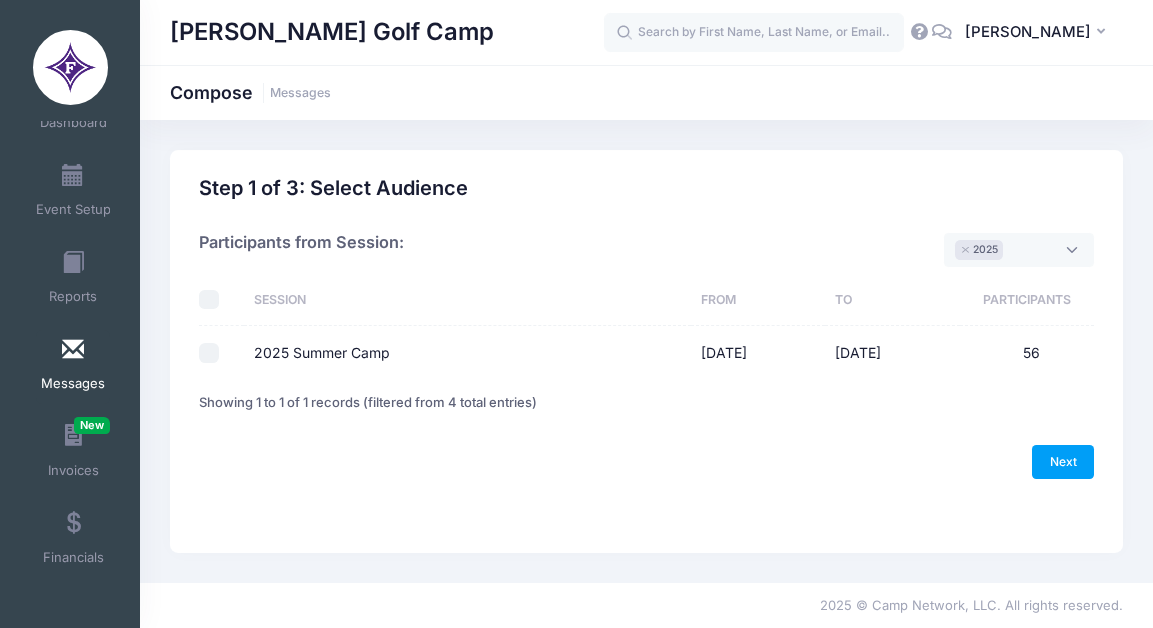 click on "2025 Summer Camp" at bounding box center (209, 353) 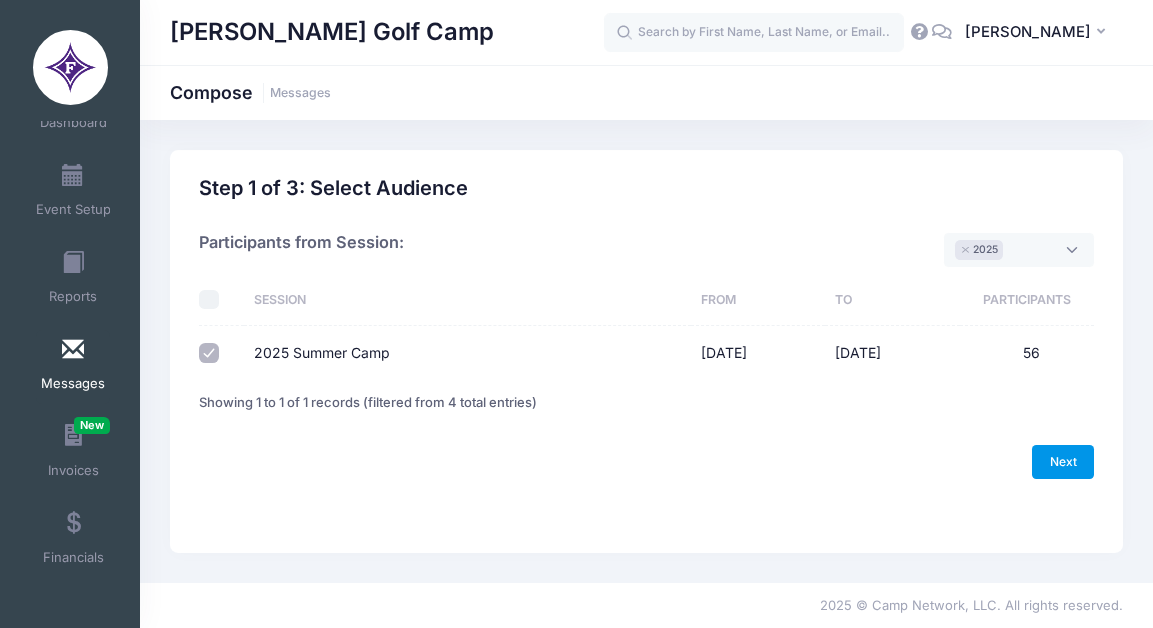 click on "Next" at bounding box center (1063, 462) 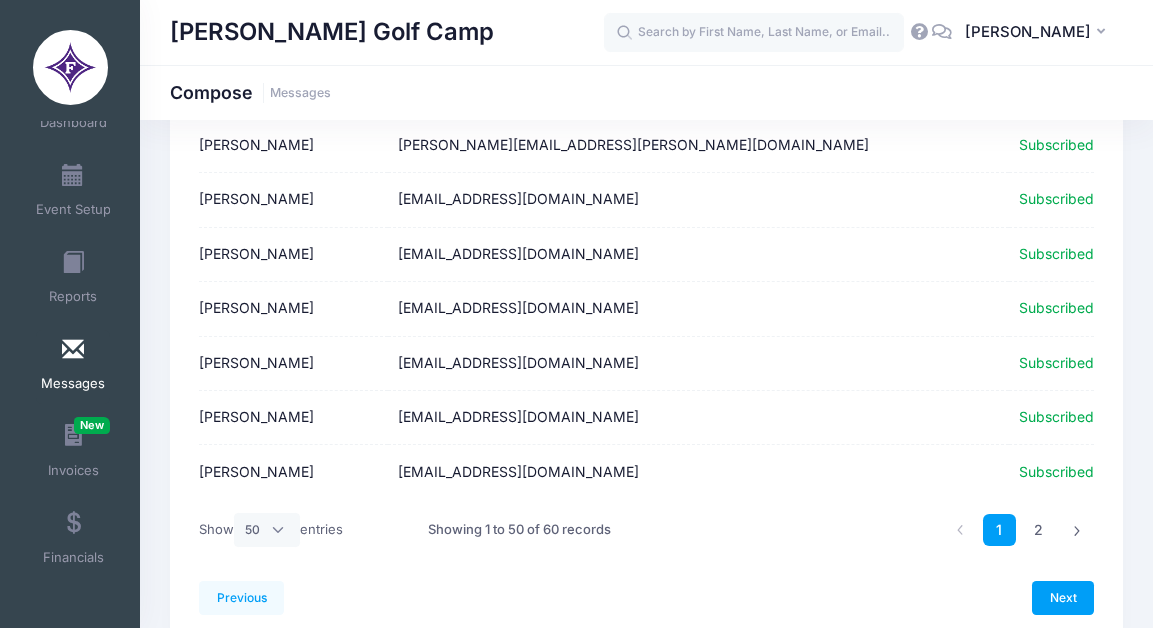 scroll, scrollTop: 2563, scrollLeft: 0, axis: vertical 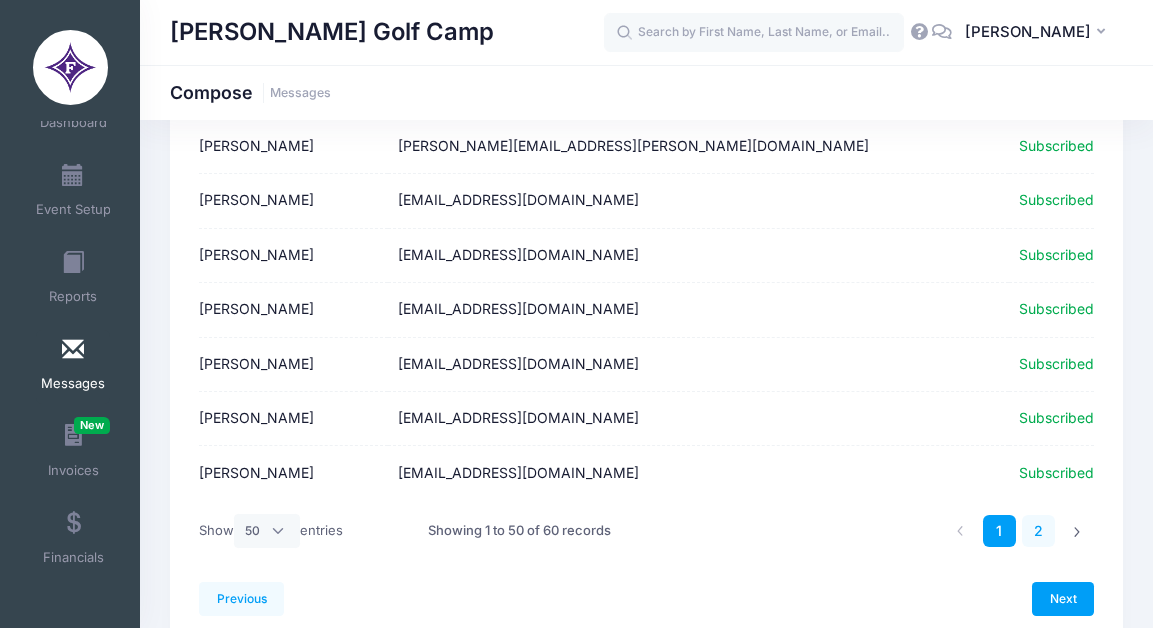 click on "2" at bounding box center [1038, 531] 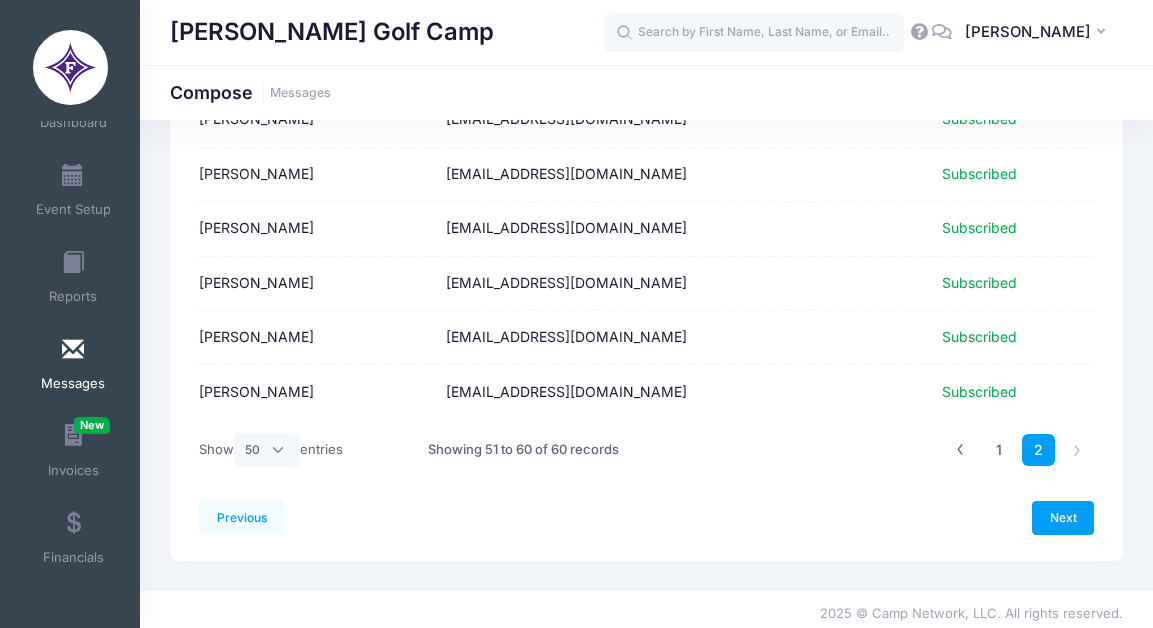 scroll, scrollTop: 423, scrollLeft: 0, axis: vertical 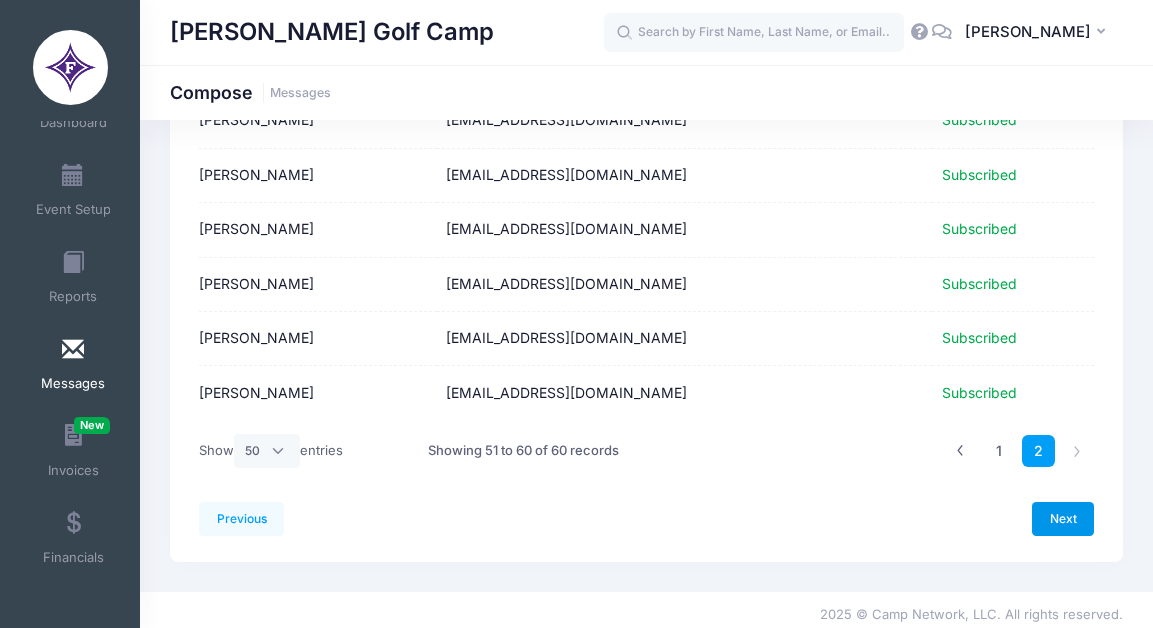 click on "Next" at bounding box center (1063, 519) 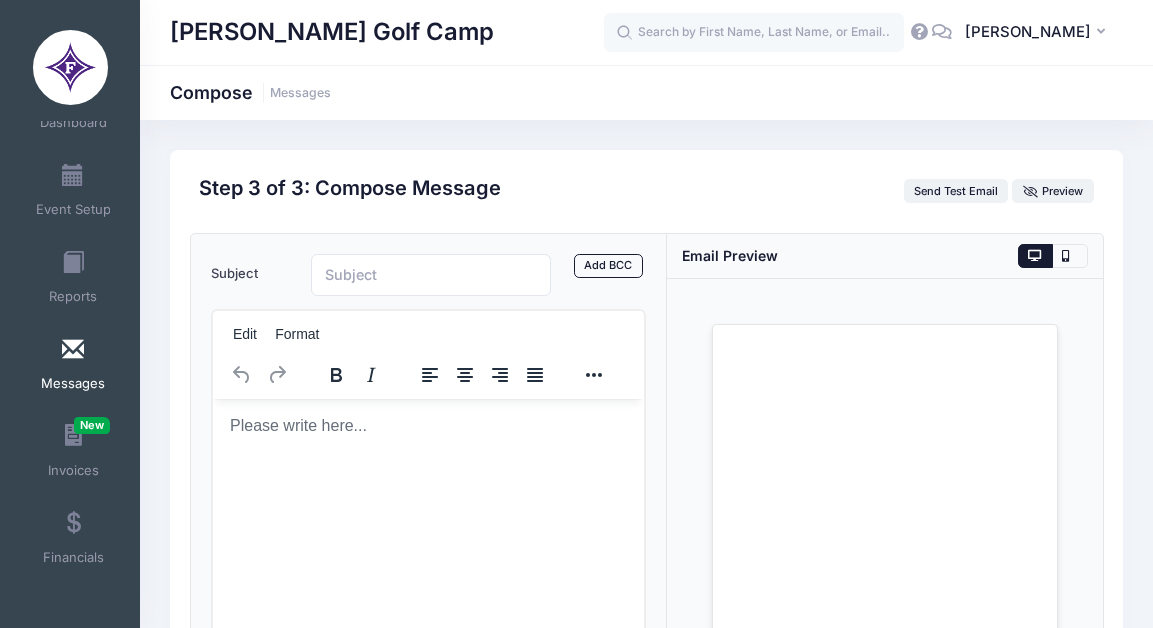 scroll, scrollTop: 0, scrollLeft: 0, axis: both 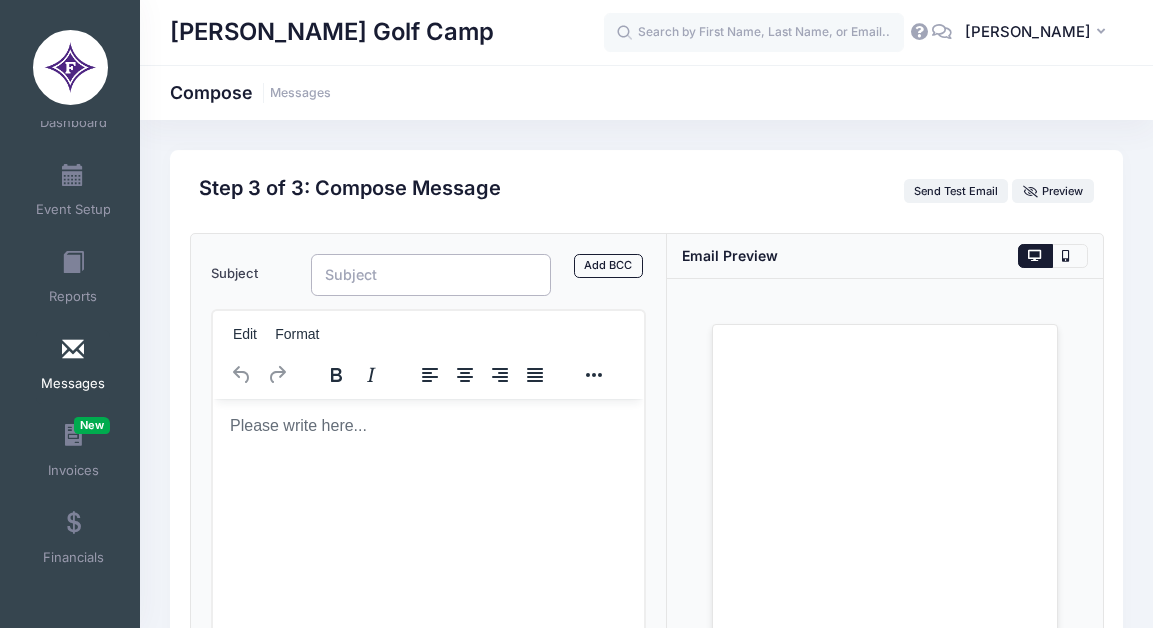 click on "Subject" at bounding box center [431, 275] 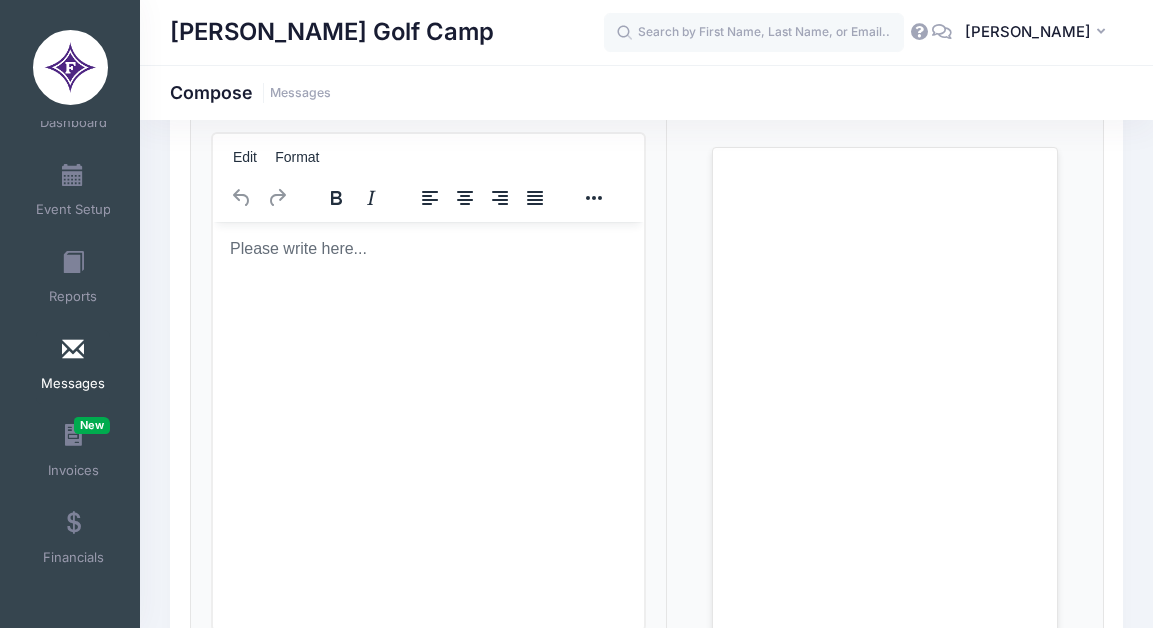 scroll, scrollTop: 201, scrollLeft: 0, axis: vertical 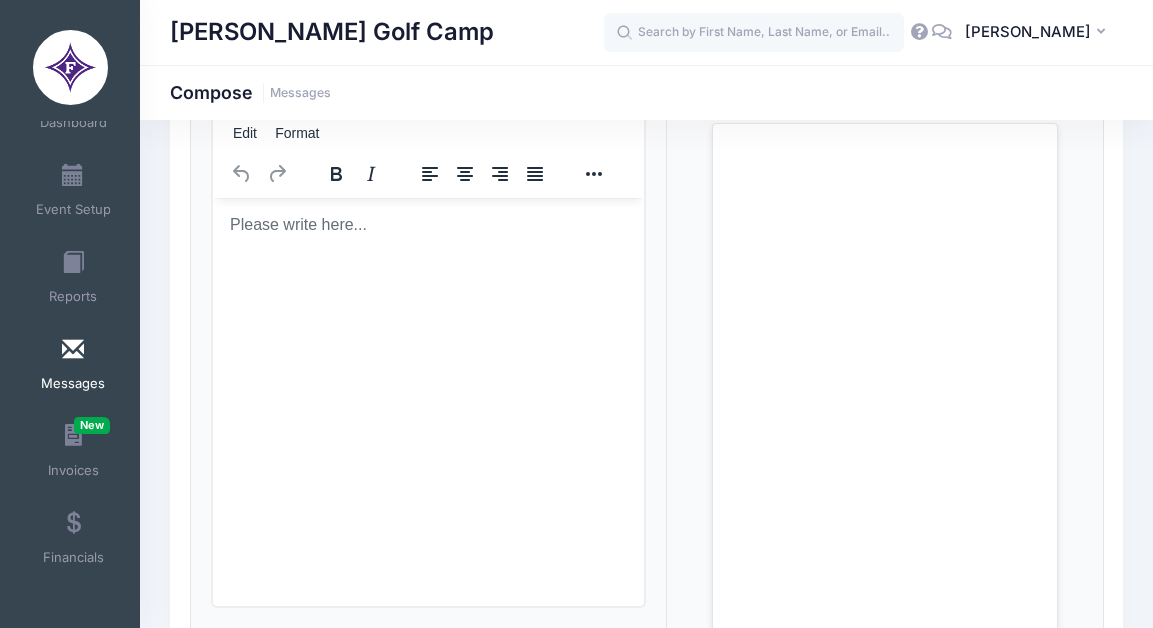type on "Matt Davidson Golf Camp Next Week!" 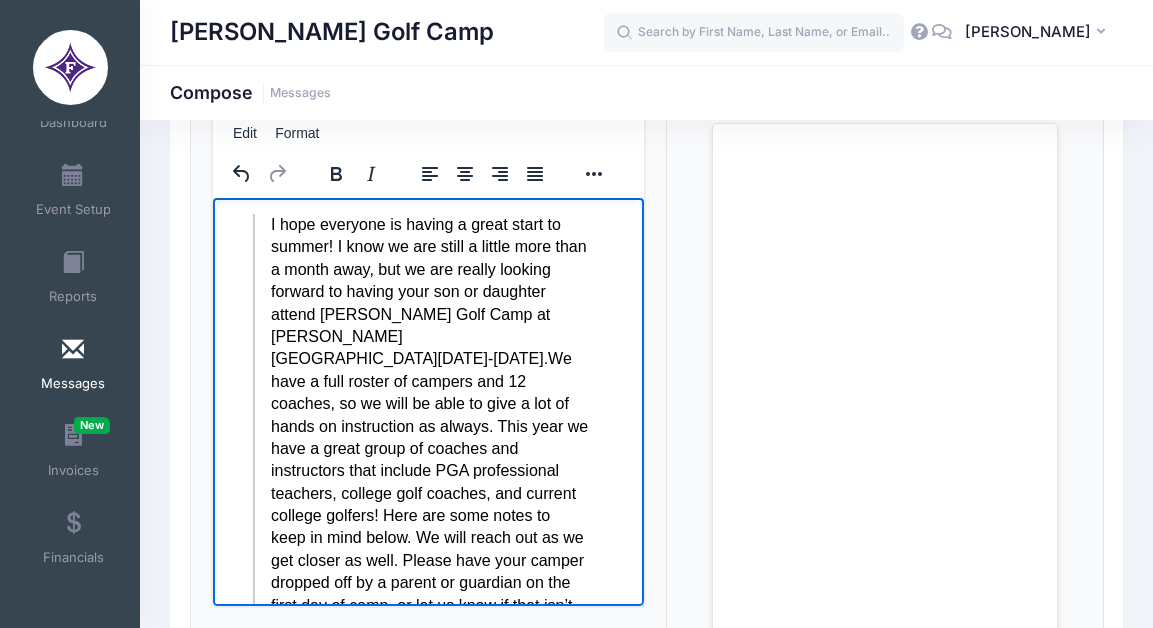 scroll, scrollTop: 0, scrollLeft: 0, axis: both 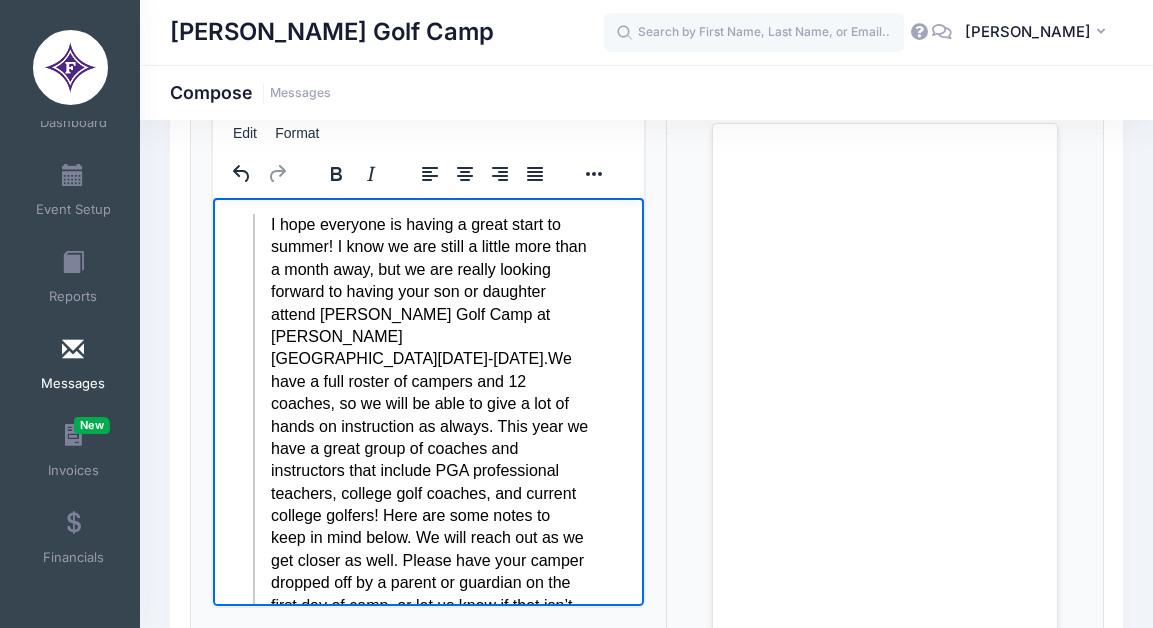 click on "I hope everyone is having a great start to summer! I know we are still a little more than a month away, but we are really looking forward to having your son or daughter attend Matt Davidson Golf Camp at Furman University  July 21-25.  We have a full roster of campers and 12 coaches, so we will be able to give a lot of hands on instruction as always. This year we have a great group of coaches and instructors that include PGA professional teachers, college golf coaches, and current college golfers! Here are some notes to keep in mind below. We will reach out as we get closer as well. Please have your camper dropped off by a parent or guardian on the first day of camp, or let us know if that isn’t possible. And please direct all replies or questions to  Matthew.davidson@furman.edu , or  Charles.Collings@furman.edu  do not reply to this email. Thanks!    First day of camp please try to arrive before  8:45am  so we can meet everyone and get officially checked in before the first day.. Time:  . !" at bounding box center [420, 1281] 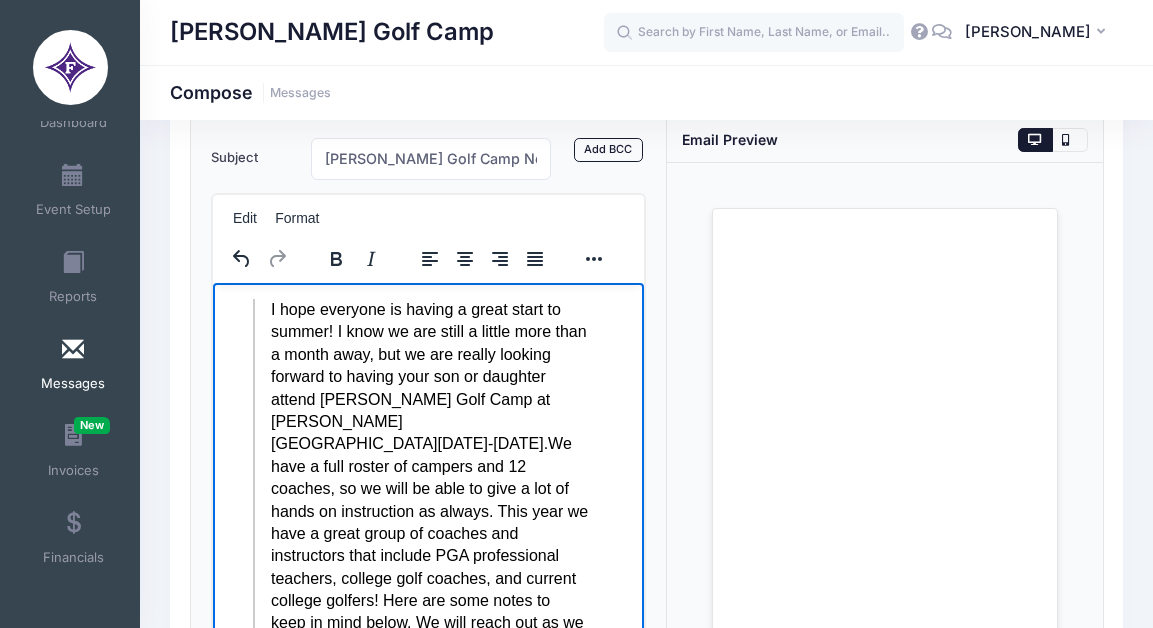 scroll, scrollTop: 0, scrollLeft: 0, axis: both 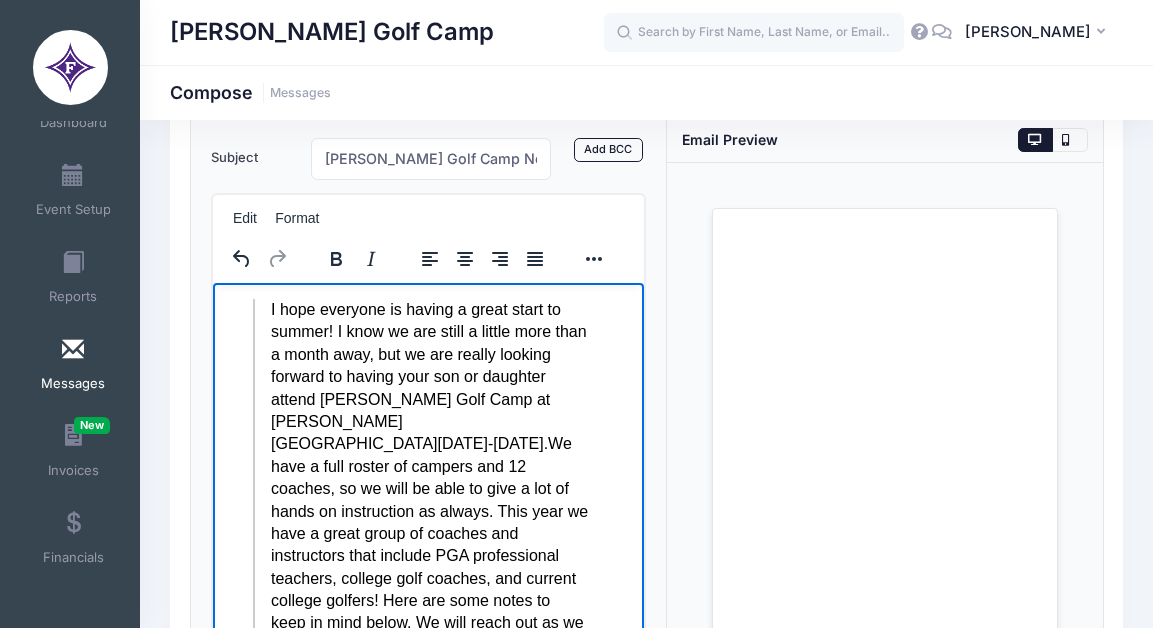 click on "I hope everyone is having a great start to summer! I know we are still a little more than a month away, but we are really looking forward to having your son or daughter attend Matt Davidson Golf Camp at Furman University  July 21-25.  We have a full roster of campers and 12 coaches, so we will be able to give a lot of hands on instruction as always. This year we have a great group of coaches and instructors that include PGA professional teachers, college golf coaches, and current college golfers! Here are some notes to keep in mind below. We will reach out as we get closer as well. Please have your camper dropped off by a parent or guardian on the first day of camp, or let us know if that isn’t possible. And please direct all replies or questions to  Matthew.davidson@furman.edu , or  Charles.Collings@furman.edu  do not reply to this email. Thanks!    First day of camp please try to arrive before  8:45am  so we can meet everyone and get officially checked in before the first day.. Time:  . !" at bounding box center [420, 1366] 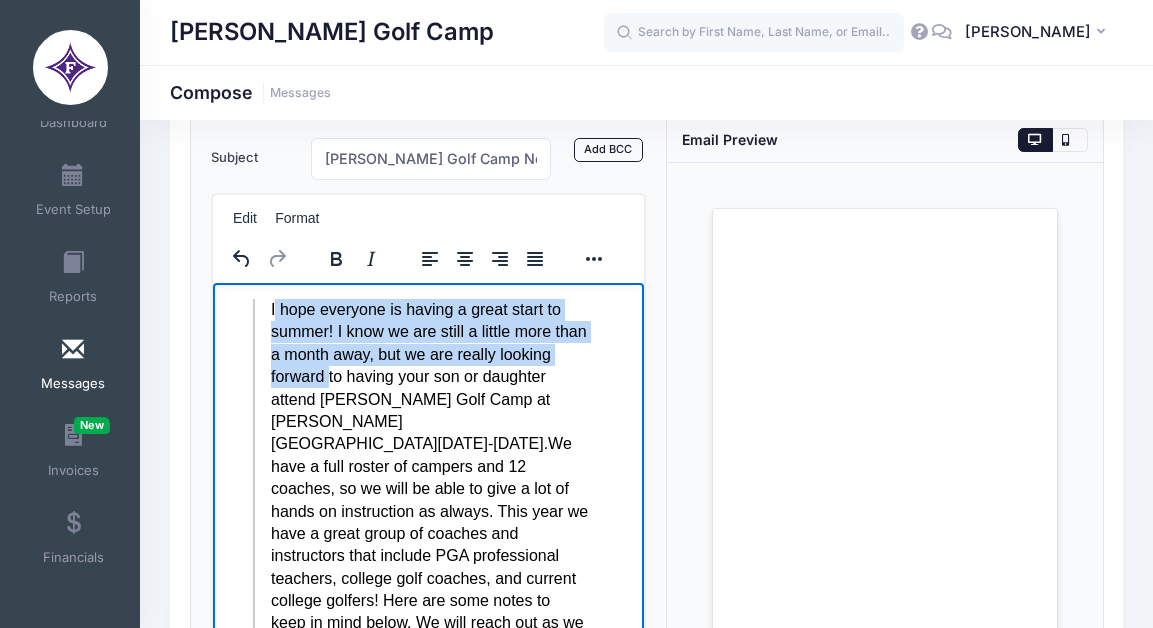 drag, startPoint x: 273, startPoint y: 313, endPoint x: 389, endPoint y: 376, distance: 132.00378 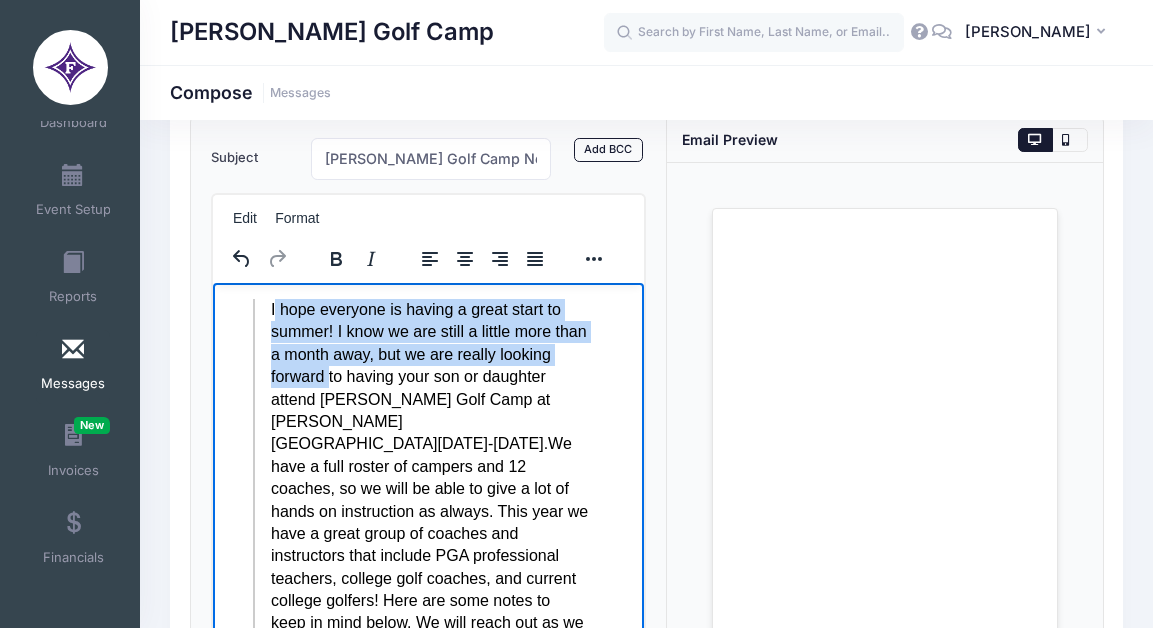 click on "I hope everyone is having a great start to summer! I know we are still a little more than a month away, but we are really looking forward to having your son or daughter attend Matt Davidson Golf Camp at Furman University  July 21-25.  We have a full roster of campers and 12 coaches, so we will be able to give a lot of hands on instruction as always. This year we have a great group of coaches and instructors that include PGA professional teachers, college golf coaches, and current college golfers! Here are some notes to keep in mind below. We will reach out as we get closer as well. Please have your camper dropped off by a parent or guardian on the first day of camp, or let us know if that isn’t possible. And please direct all replies or questions to  Matthew.davidson@furman.edu , or  Charles.Collings@furman.edu  do not reply to this email. Thanks!" at bounding box center (429, 590) 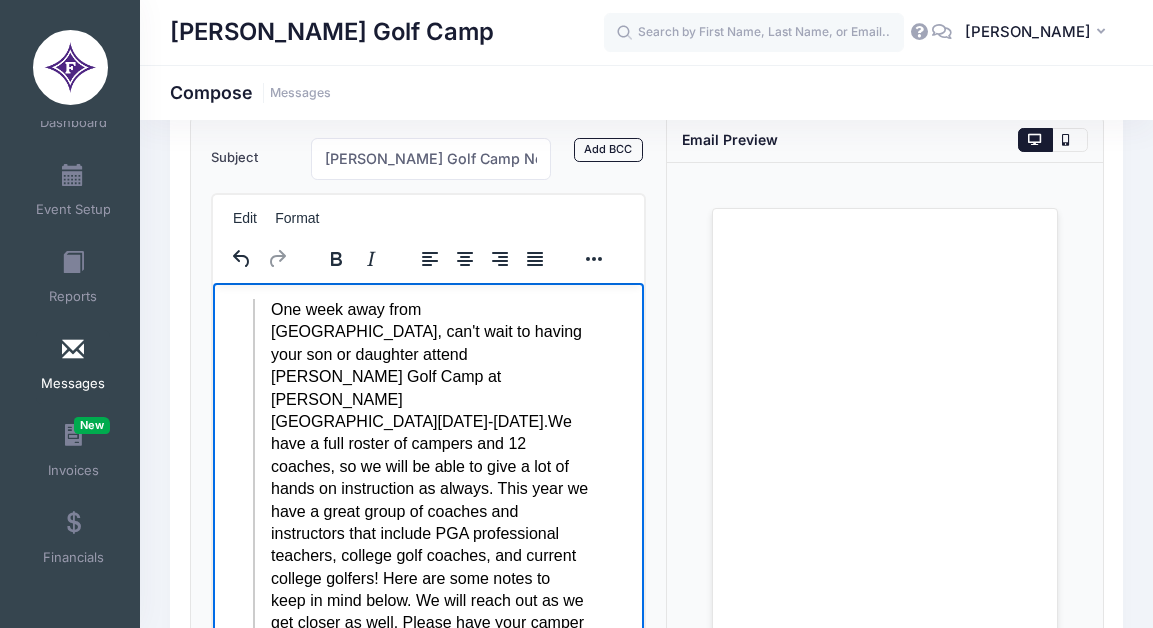 click on "One week away from golf camp, can't wait to having your son or daughter attend Matt Davidson Golf Camp at Furman University  July 21-25.  We have a full roster of campers and 12 coaches, so we will be able to give a lot of hands on instruction as always. This year we have a great group of coaches and instructors that include PGA professional teachers, college golf coaches, and current college golfers! Here are some notes to keep in mind below. We will reach out as we get closer as well. Please have your camper dropped off by a parent or guardian on the first day of camp, or let us know if that isn’t possible. And please direct all replies or questions to  Matthew.davidson@furman.edu , or  Charles.Collings@furman.edu  do not reply to this email. Thanks!" at bounding box center [429, 579] 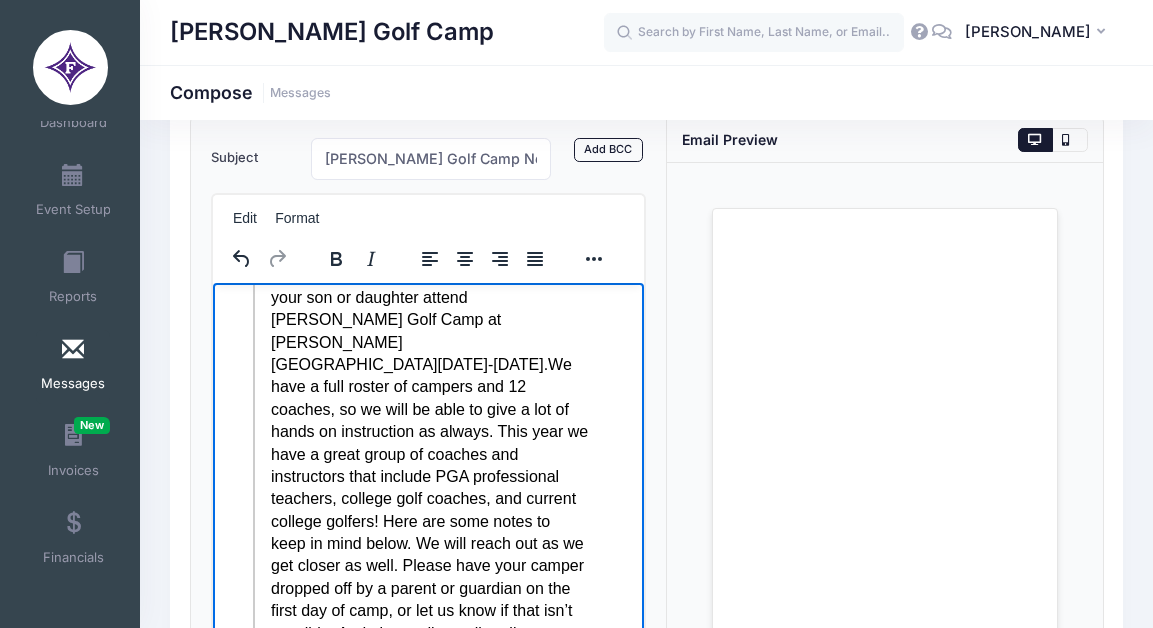 scroll, scrollTop: 56, scrollLeft: 0, axis: vertical 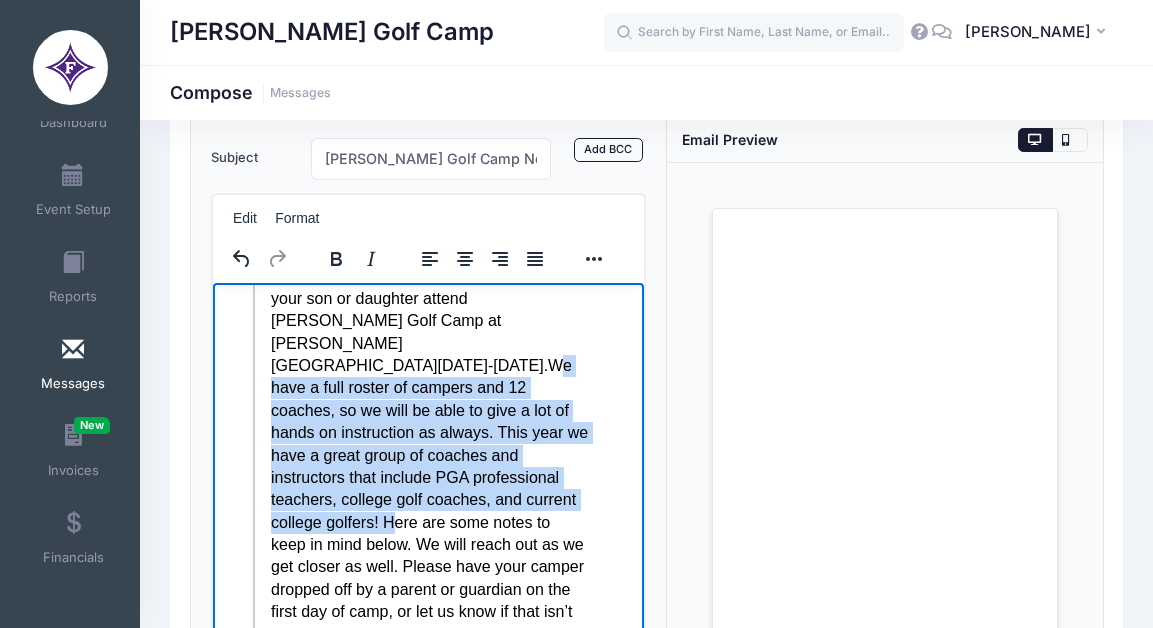 drag, startPoint x: 358, startPoint y: 321, endPoint x: 391, endPoint y: 450, distance: 133.15405 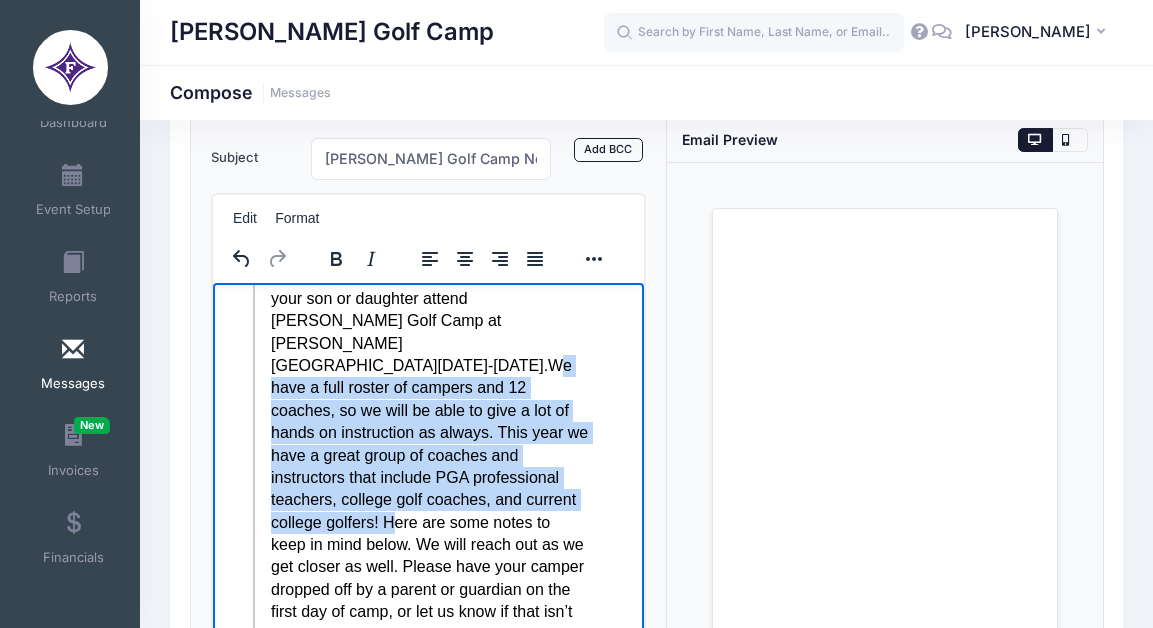 click on "One week away from golf camp, can't wait to have your son or daughter attend Matt Davidson Golf Camp at Furman University  July 21-25.  We have a full roster of campers and 12 coaches, so we will be able to give a lot of hands on instruction as always. This year we have a great group of coaches and instructors that include PGA professional teachers, college golf coaches, and current college golfers! Here are some notes to keep in mind below. We will reach out as we get closer as well. Please have your camper dropped off by a parent or guardian on the first day of camp, or let us know if that isn’t possible. And please direct all replies or questions to  Matthew.davidson@furman.edu , or  Charles.Collings@furman.edu  do not reply to this email. Thanks!" at bounding box center [429, 523] 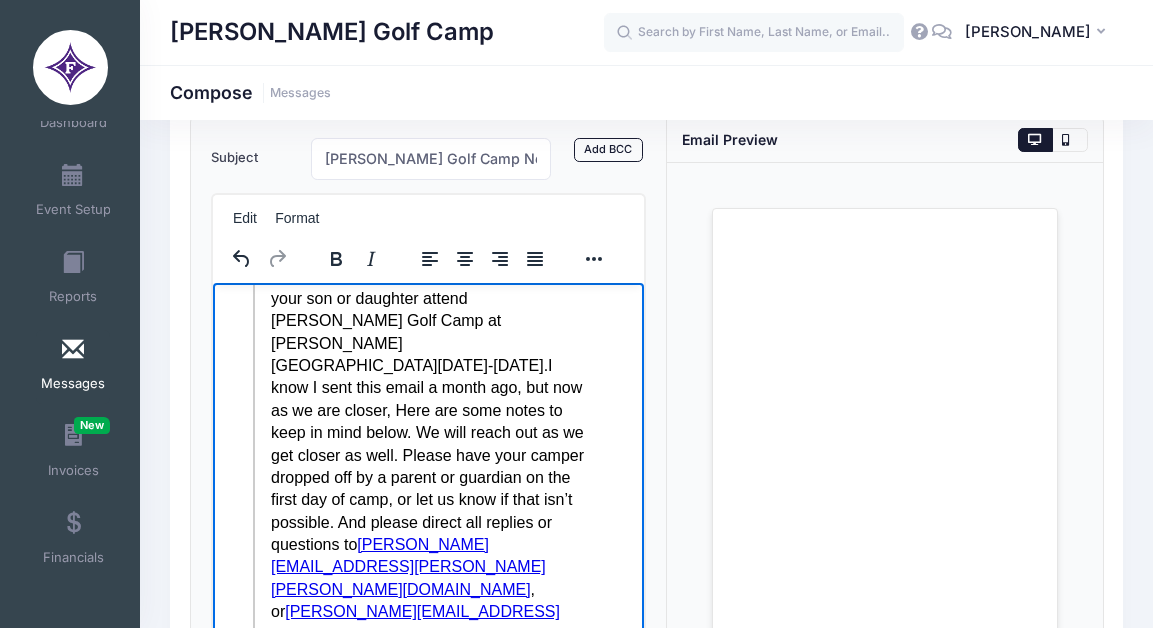 click on "One week away from golf camp, can't wait to have your son or daughter attend Matt Davidson Golf Camp at Furman University  July 21-25.  I know I sent this email a month ago, but now as we are closer, Here are some notes to keep in mind below. We will reach out as we get closer as well. Please have your camper dropped off by a parent or guardian on the first day of camp, or let us know if that isn’t possible. And please direct all replies or questions to  Matthew.davidson@furman.edu , or  Charles.Collings@furman.edu  do not reply to this email. Thanks!" at bounding box center (429, 467) 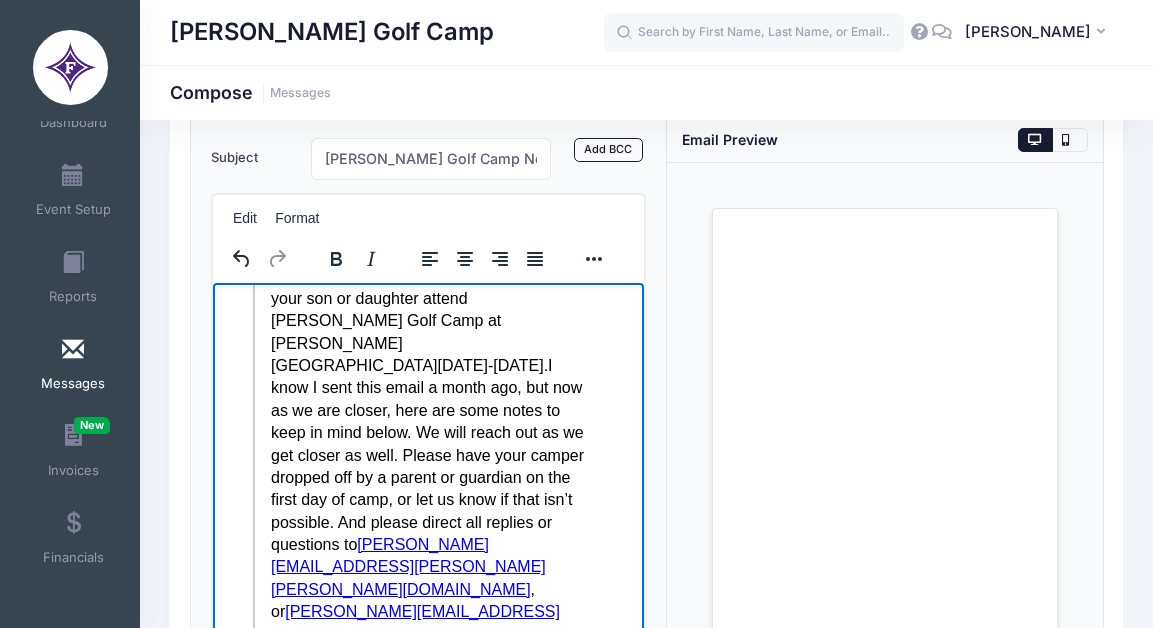 click on "One week away from golf camp, can't wait to have your son or daughter attend Matt Davidson Golf Camp at Furman University  July 21-25.  I know I sent this email a month ago, but now as we are closer, here are some notes to keep in mind below. We will reach out as we get closer as well. Please have your camper dropped off by a parent or guardian on the first day of camp, or let us know if that isn’t possible. And please direct all replies or questions to  Matthew.davidson@furman.edu , or  Charles.Collings@furman.edu  do not reply to this email. Thanks!" at bounding box center (429, 467) 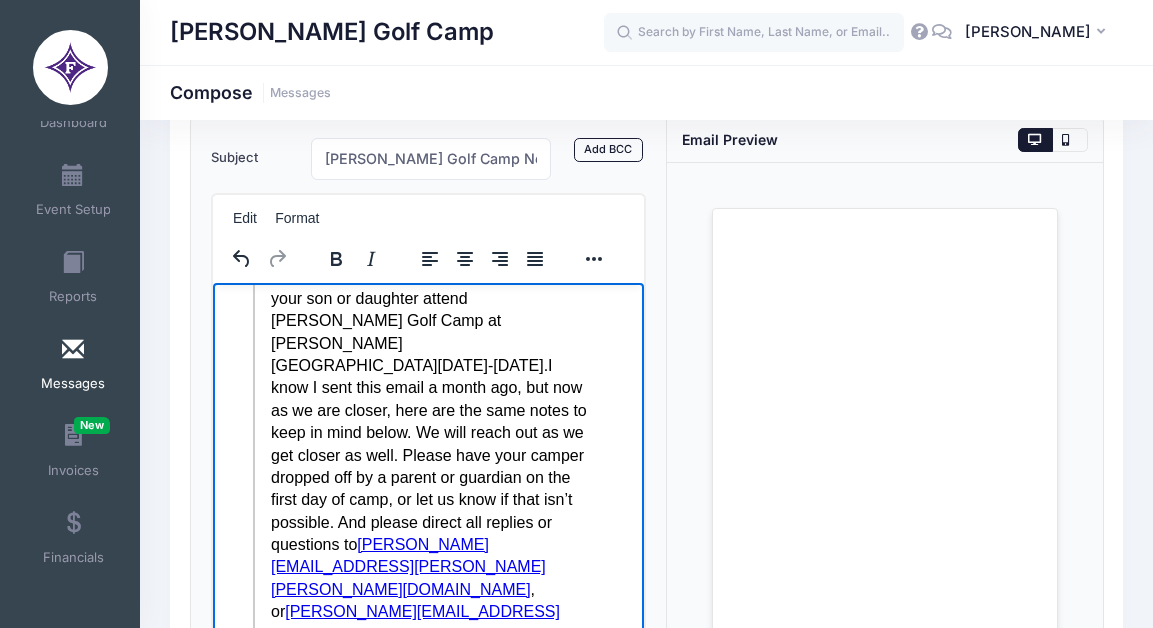 click on "One week away from golf camp, can't wait to have your son or daughter attend Matt Davidson Golf Camp at Furman University  July 21-25.  I know I sent this email a month ago, but now as we are closer, here are the same notes to keep in mind below. We will reach out as we get closer as well. Please have your camper dropped off by a parent or guardian on the first day of camp, or let us know if that isn’t possible. And please direct all replies or questions to  Matthew.davidson@furman.edu , or  Charles.Collings@furman.edu  do not reply to this email. Thanks!" at bounding box center (429, 467) 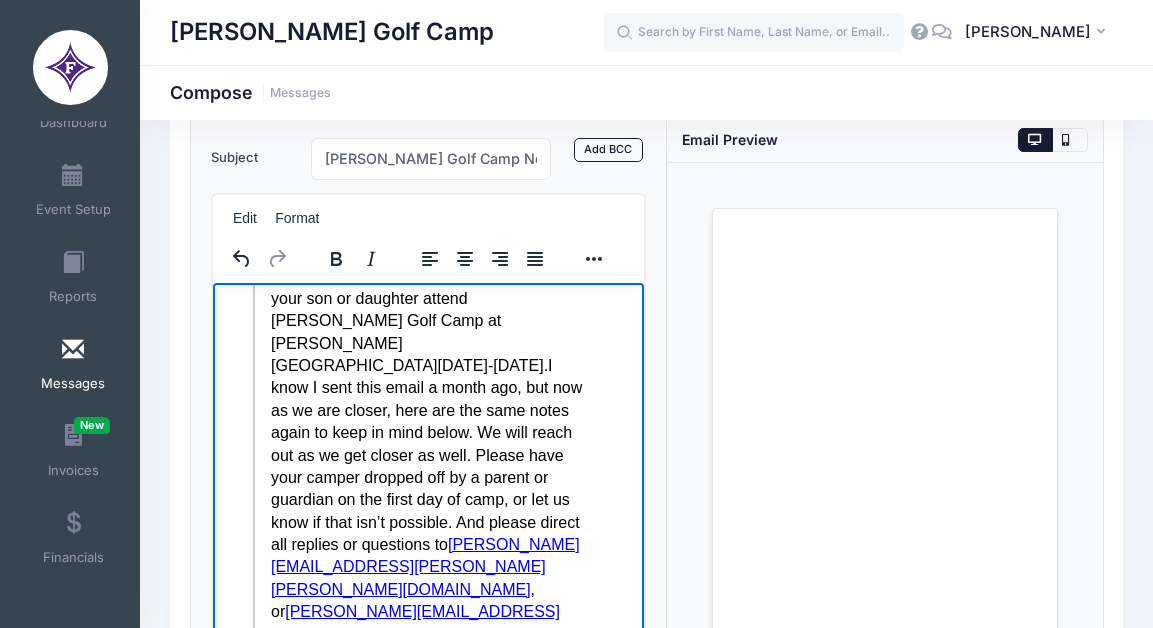 click on "One week away from golf camp, can't wait to have your son or daughter attend Matt Davidson Golf Camp at Furman University  July 21-25.  I know I sent this email a month ago, but now as we are closer, here are the same notes again to keep in mind below. We will reach out as we get closer as well. Please have your camper dropped off by a parent or guardian on the first day of camp, or let us know if that isn’t possible. And please direct all replies or questions to  Matthew.davidson@furman.edu , or  Charles.Collings@furman.edu  do not reply to this email. Thanks!" at bounding box center (429, 467) 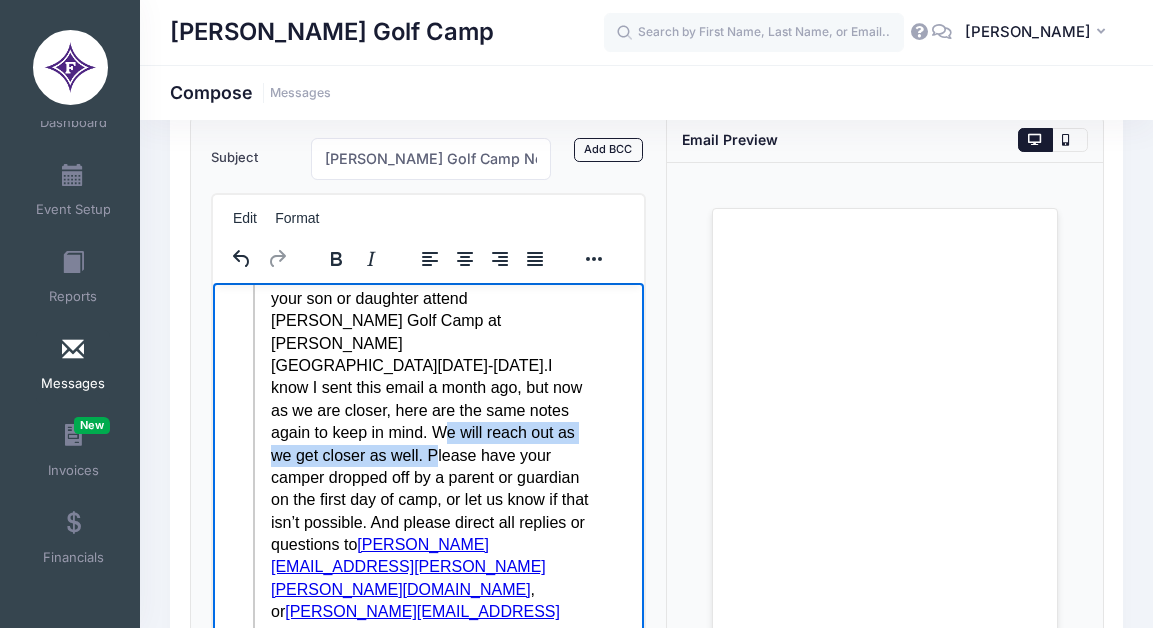 drag, startPoint x: 523, startPoint y: 365, endPoint x: 521, endPoint y: 385, distance: 20.09975 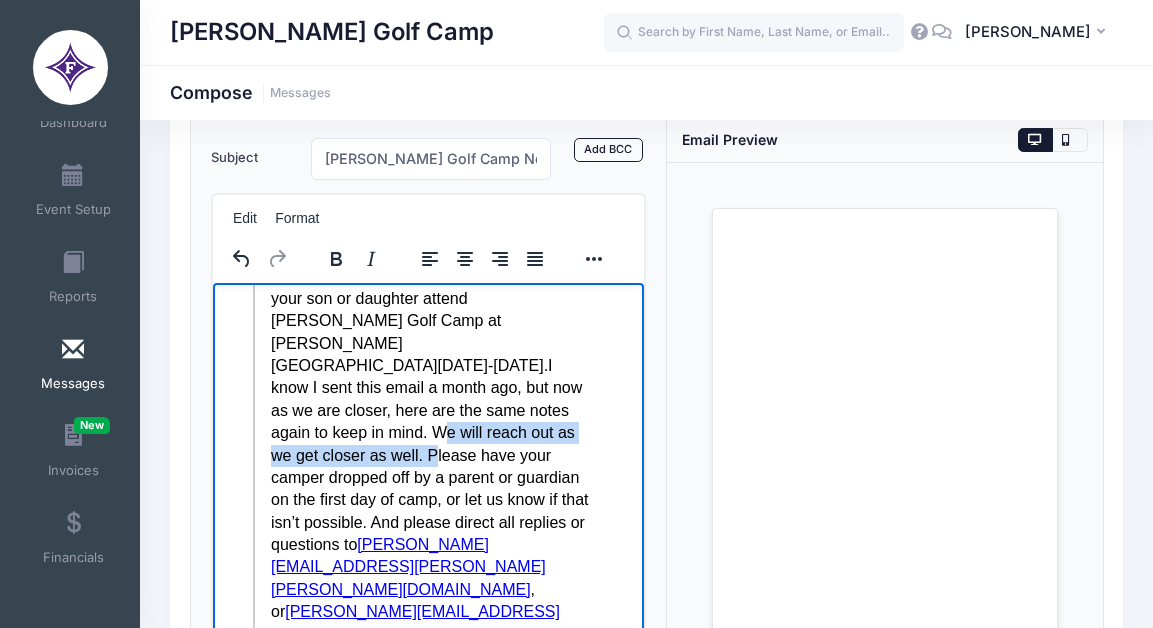 click on "One week away from golf camp, can't wait to have your son or daughter attend Matt Davidson Golf Camp at Furman University  July 21-25.  I know I sent this email a month ago, but now as we are closer, here are the same notes again to keep in mind. We will reach out as we get closer as well. Please have your camper dropped off by a parent or guardian on the first day of camp, or let us know if that isn’t possible. And please direct all replies or questions to  Matthew.davidson@furman.edu , or  Charles.Collings@furman.edu  do not reply to this email. Thanks!" at bounding box center (429, 467) 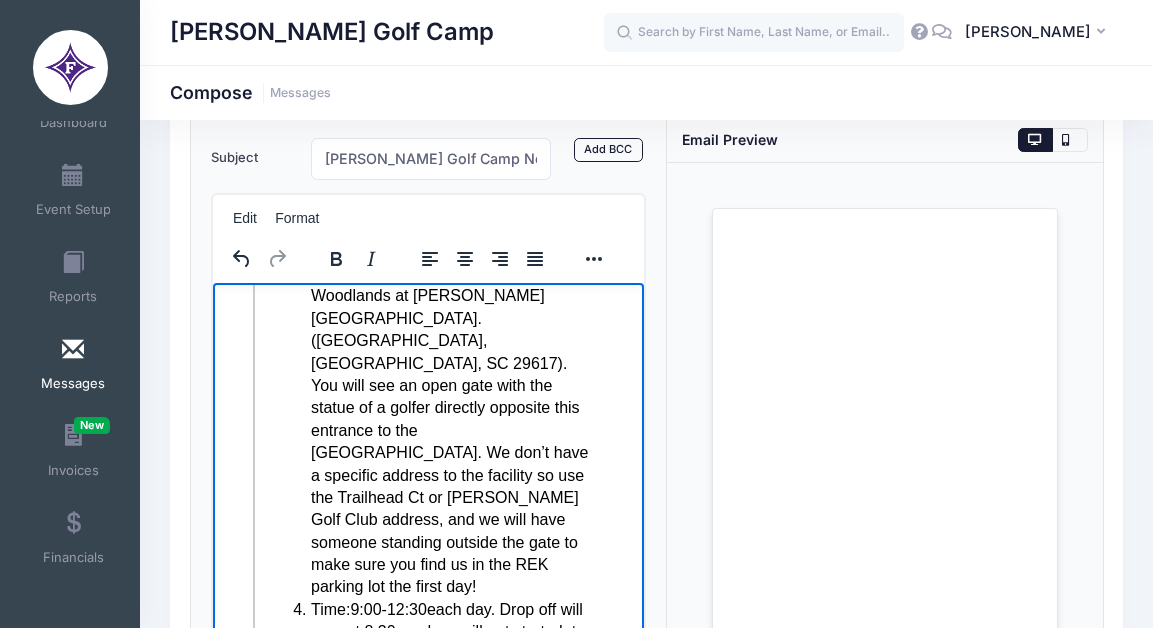 scroll, scrollTop: 959, scrollLeft: 0, axis: vertical 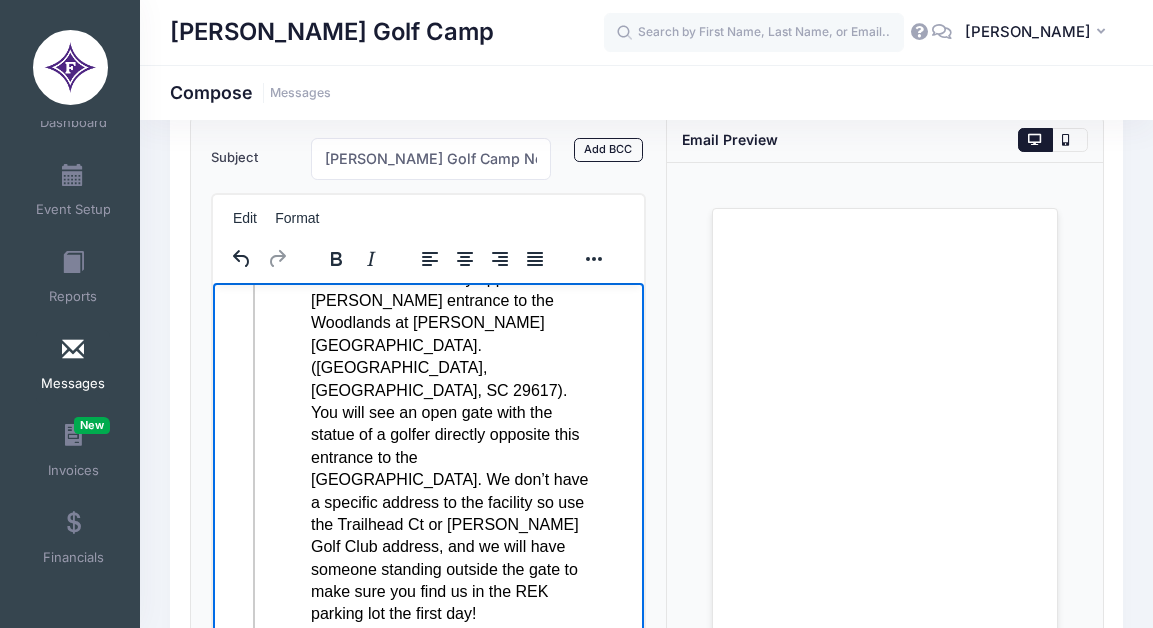 click on "Friday July 26, 12:00-12:30" at bounding box center [380, 703] 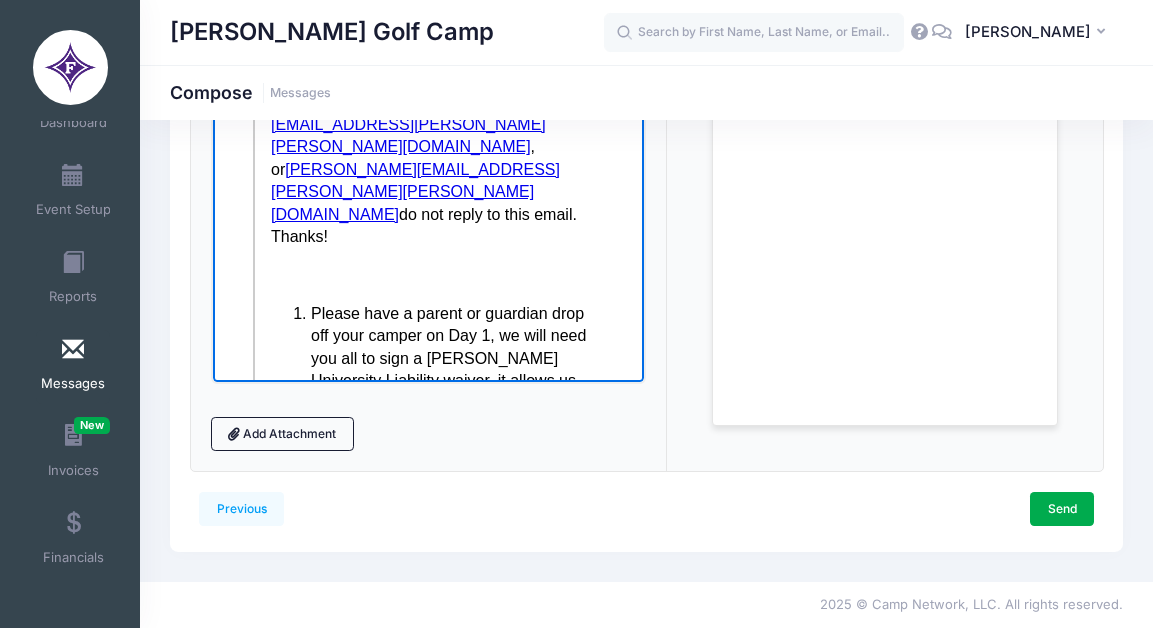 scroll, scrollTop: 199, scrollLeft: 0, axis: vertical 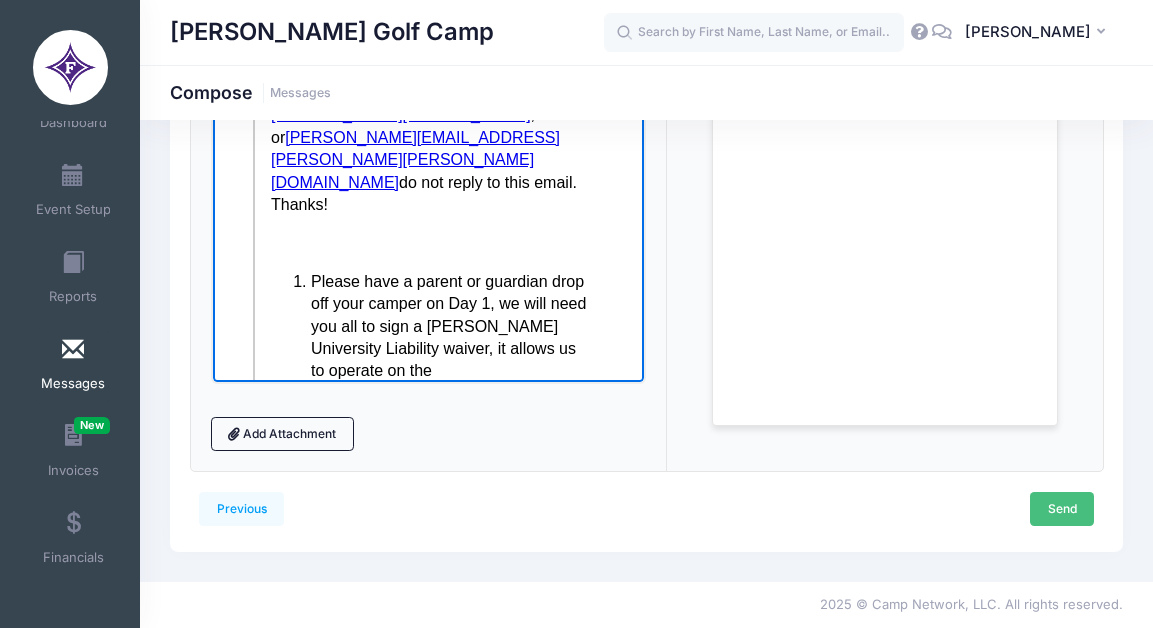 click on "Send" at bounding box center (1062, 509) 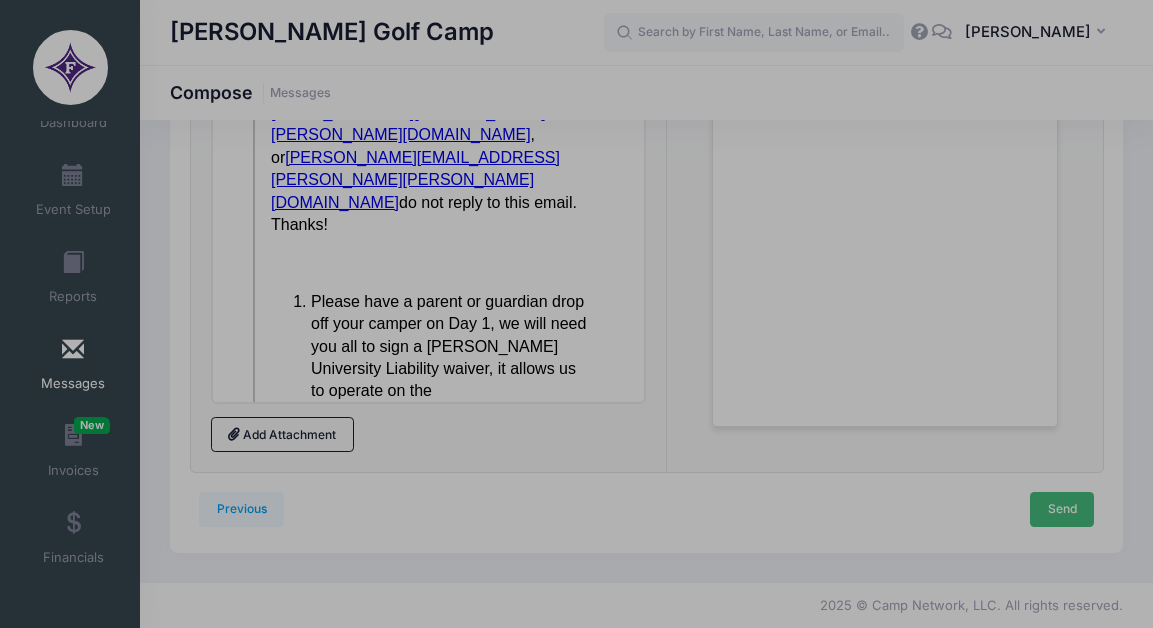 scroll, scrollTop: 0, scrollLeft: 0, axis: both 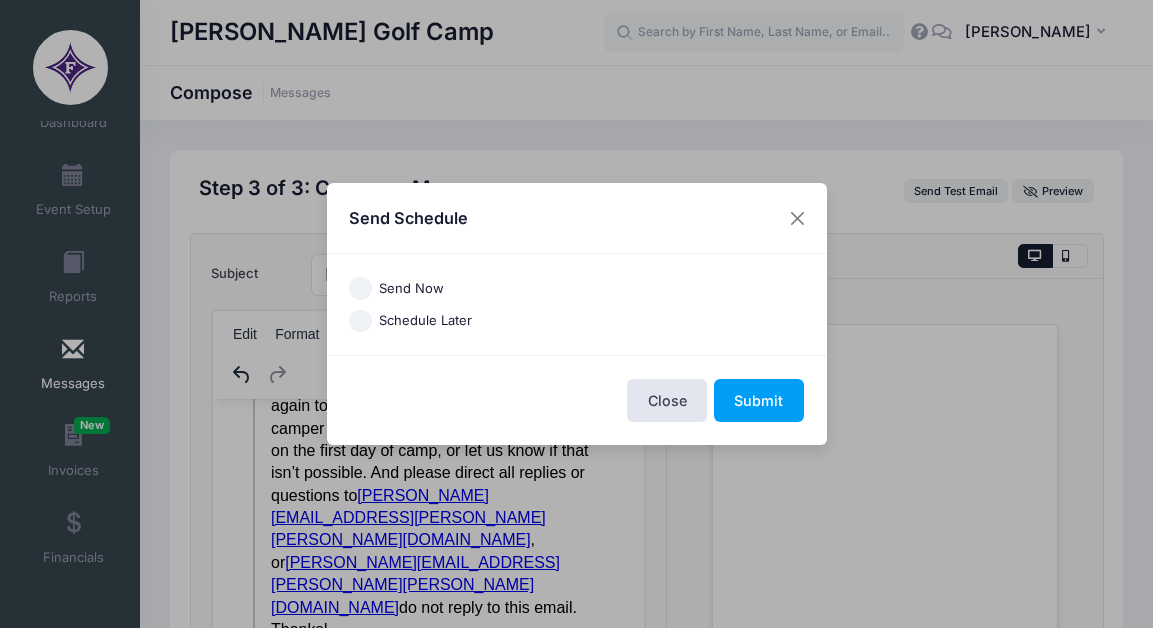 click on "Send Now" at bounding box center [360, 288] 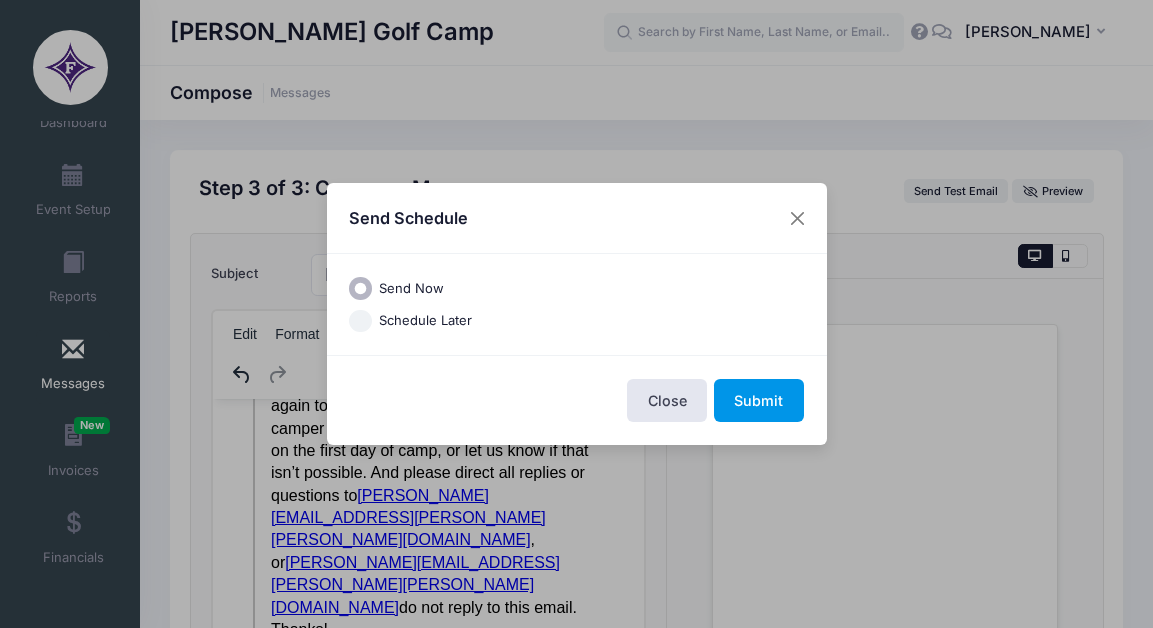 click on "Submit" at bounding box center [759, 400] 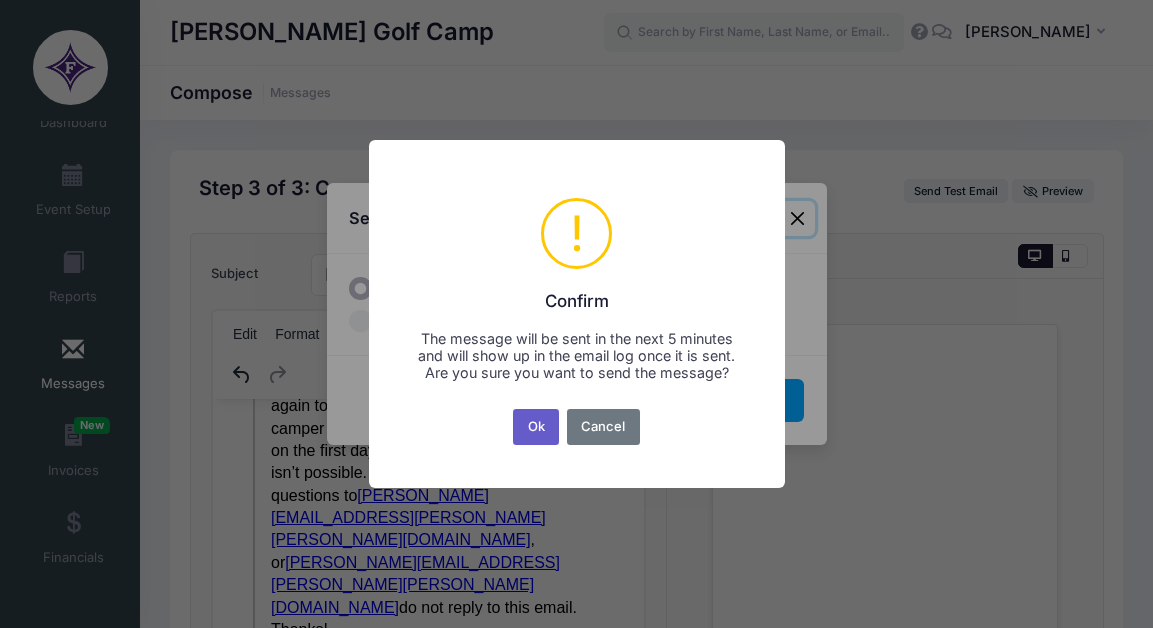 click on "Ok" at bounding box center [536, 427] 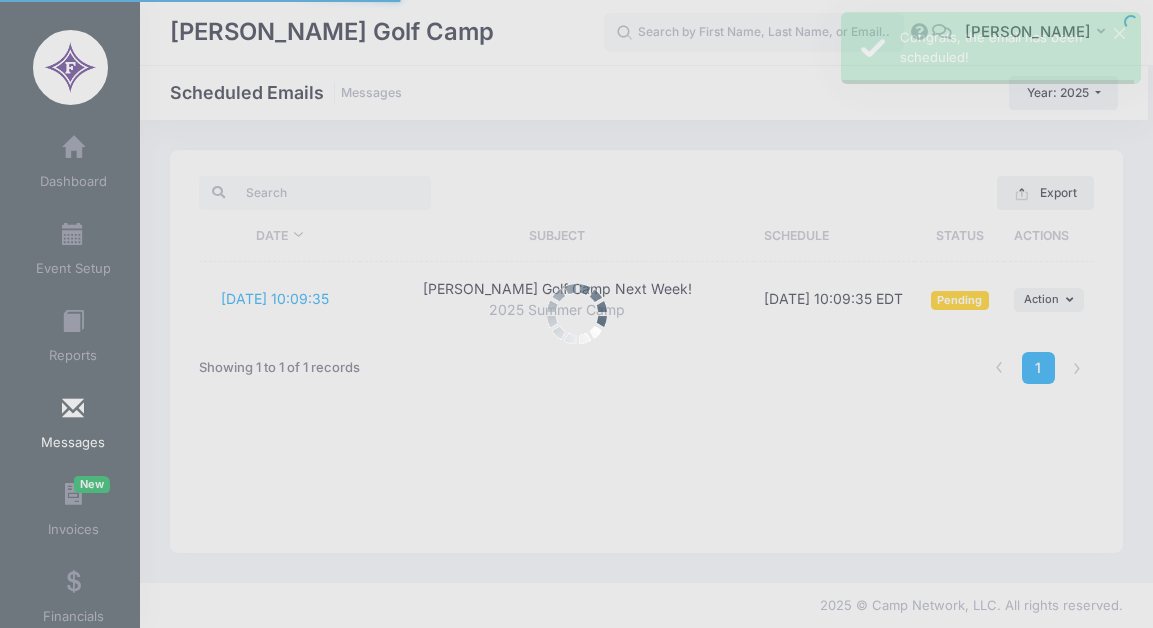 scroll, scrollTop: 0, scrollLeft: 0, axis: both 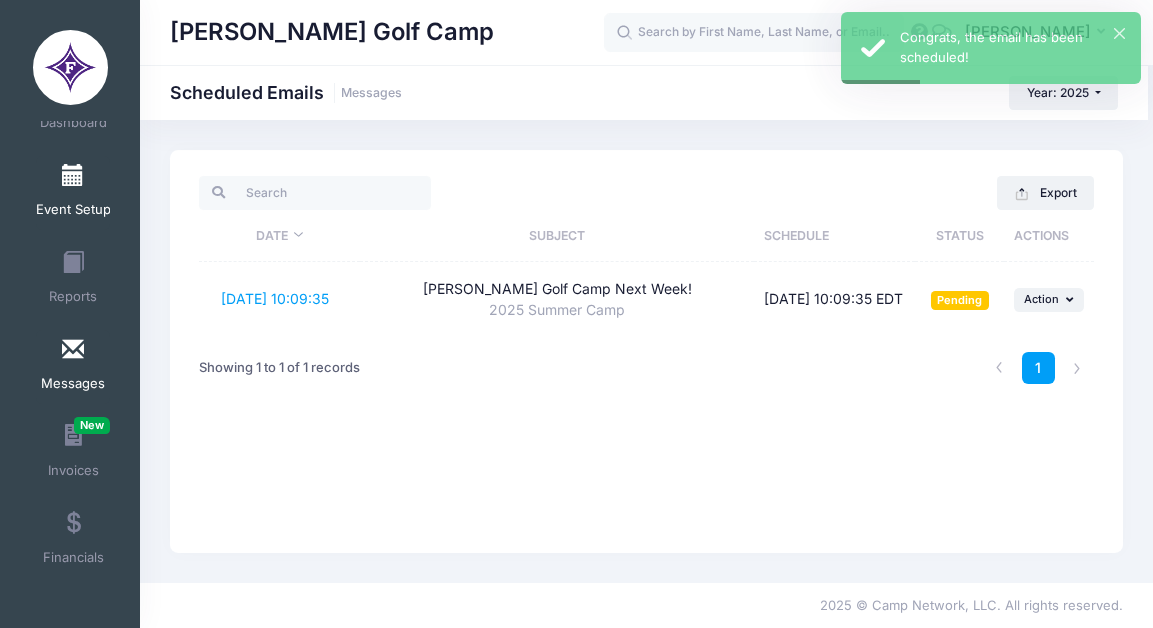 click at bounding box center [73, 176] 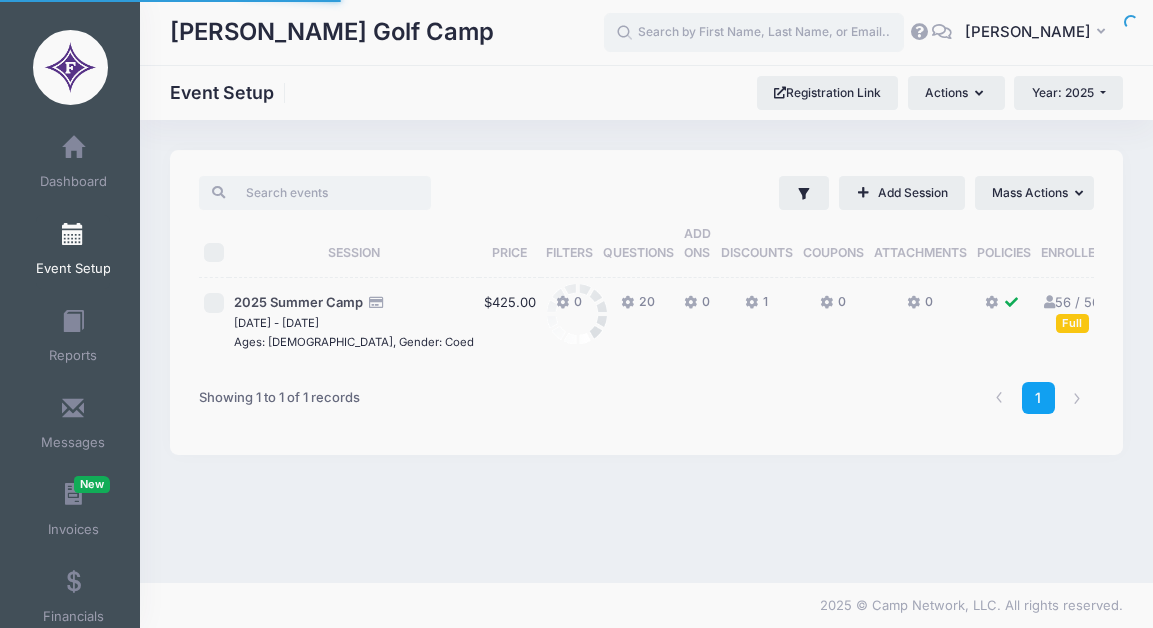 scroll, scrollTop: 0, scrollLeft: 0, axis: both 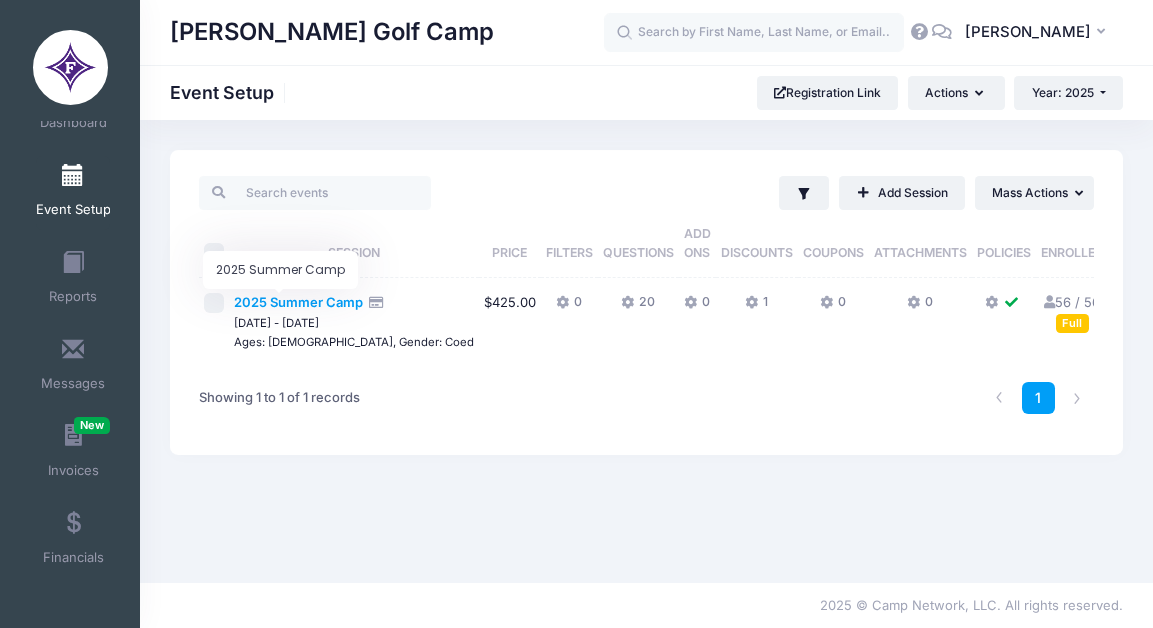 click on "2025 Summer Camp" at bounding box center (298, 302) 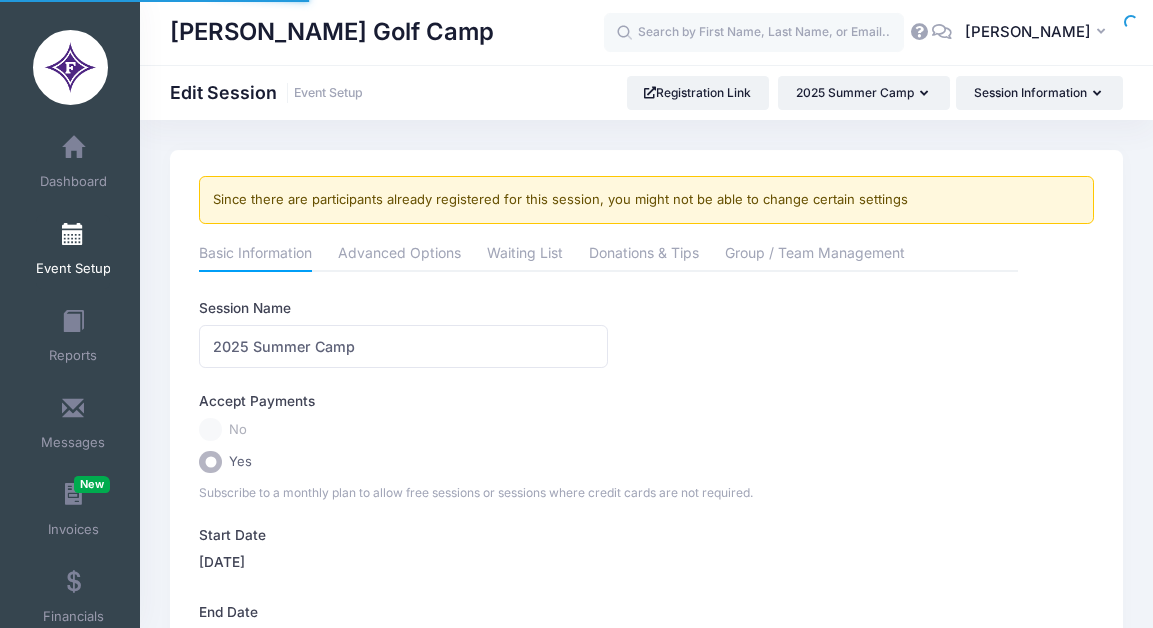 scroll, scrollTop: 0, scrollLeft: 0, axis: both 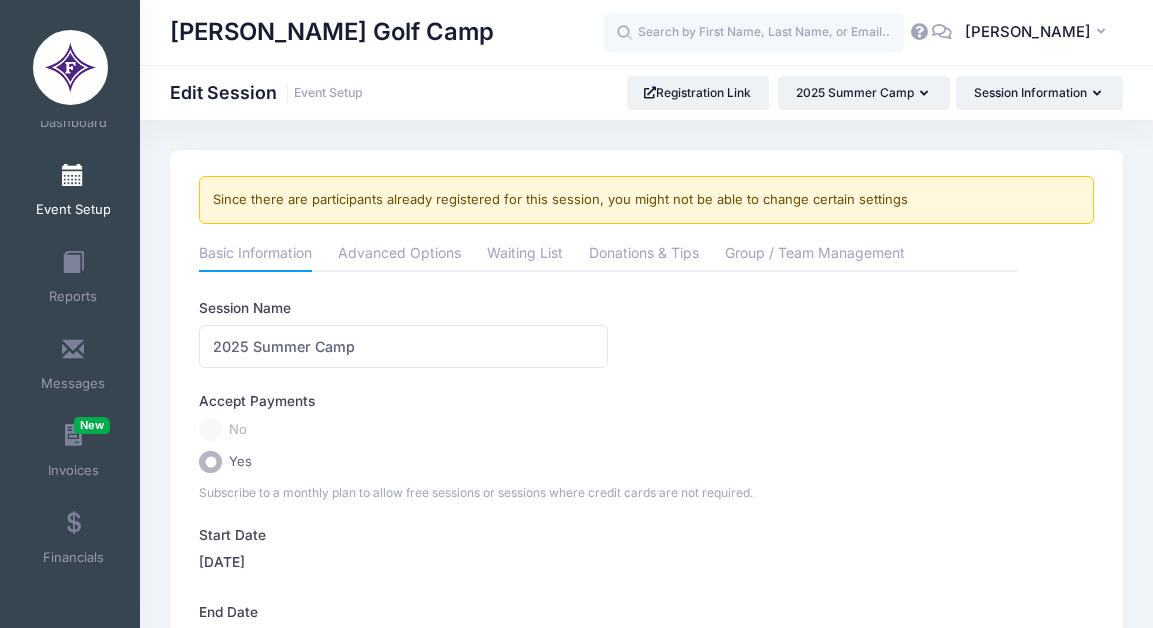 click at bounding box center (73, 176) 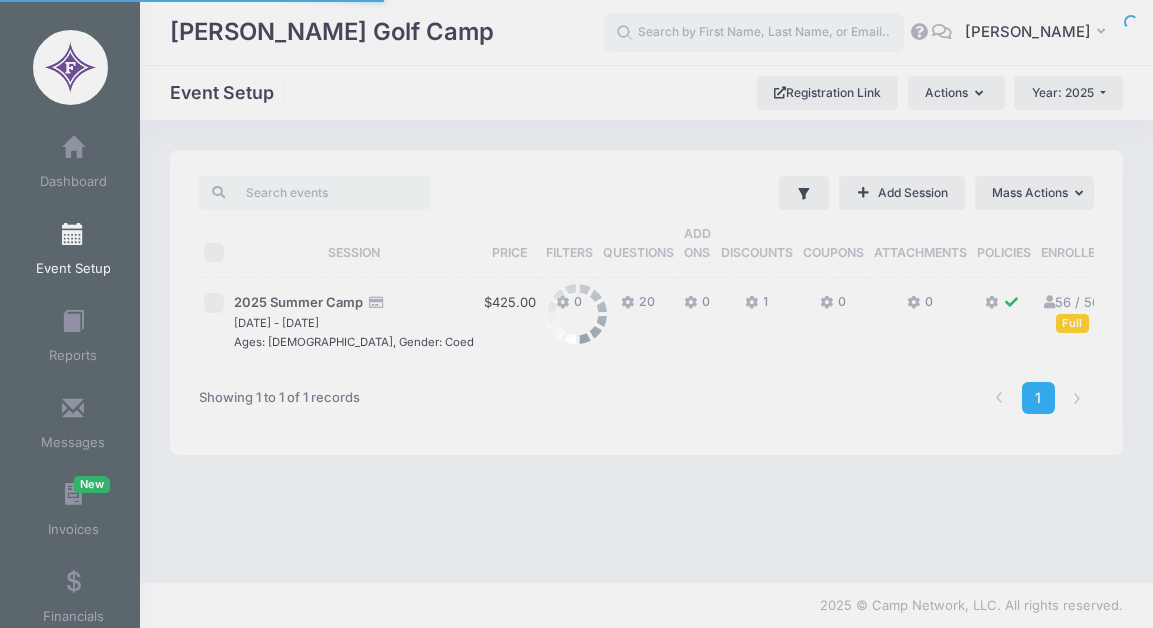 scroll, scrollTop: 0, scrollLeft: 0, axis: both 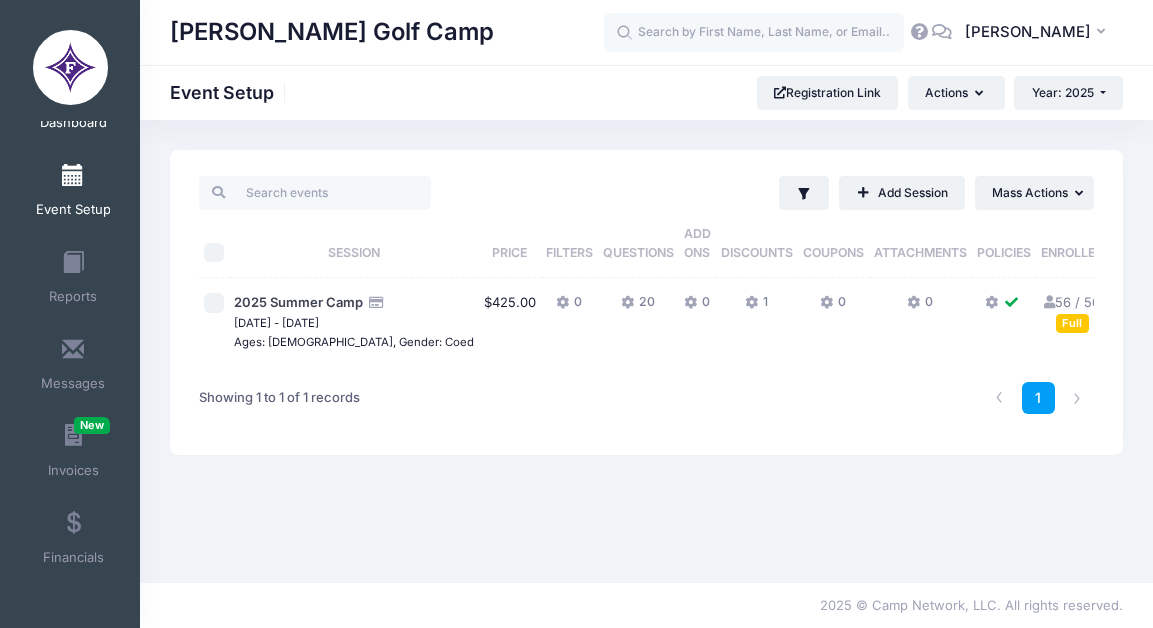 click on "Dashboard" at bounding box center [73, 123] 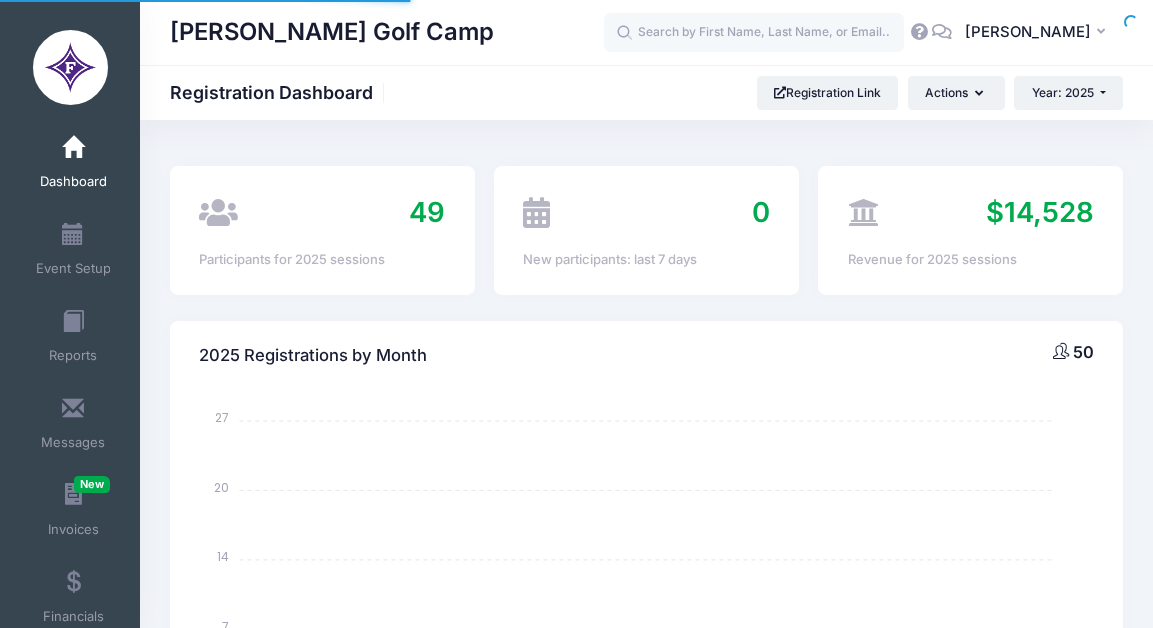 select 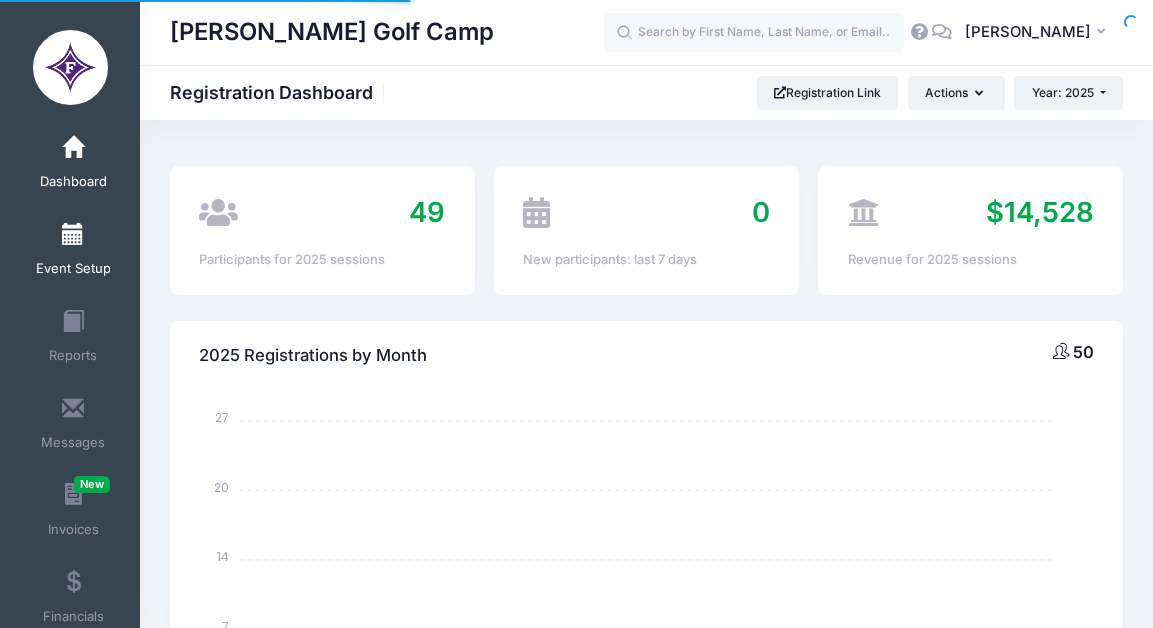 scroll, scrollTop: 0, scrollLeft: 0, axis: both 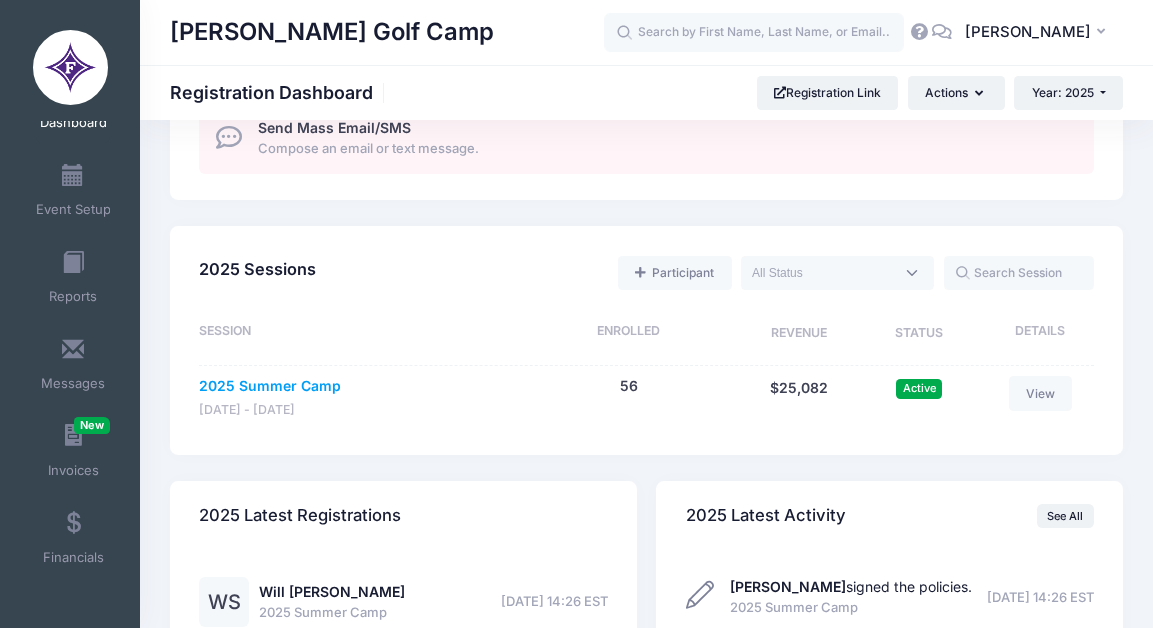 click on "2025 Summer Camp" at bounding box center [270, 386] 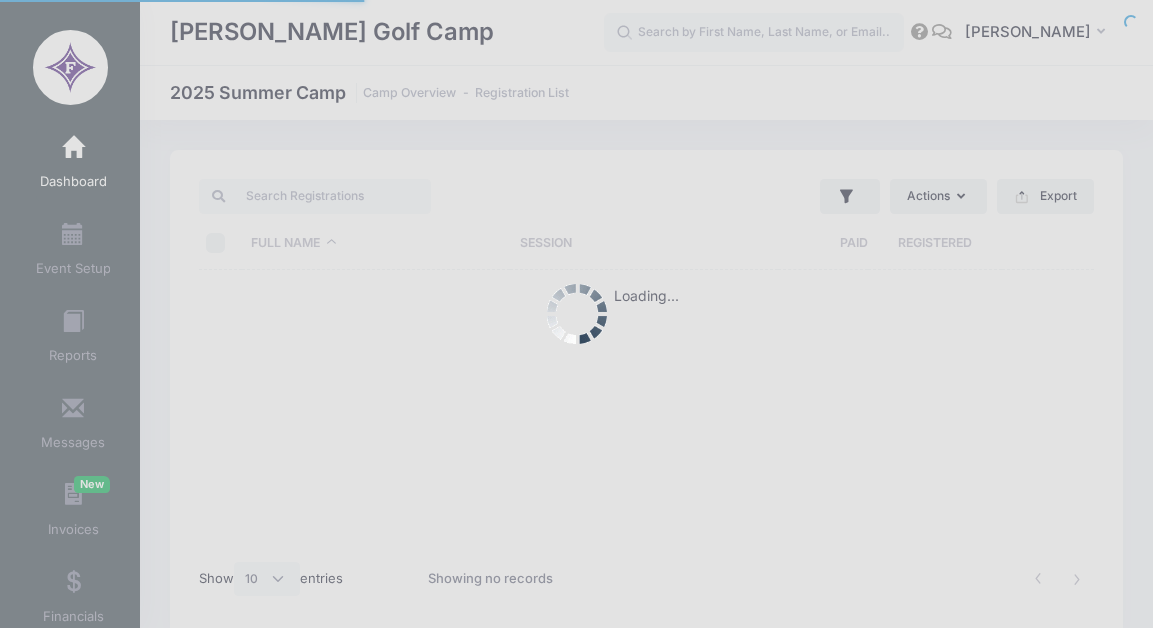 select on "10" 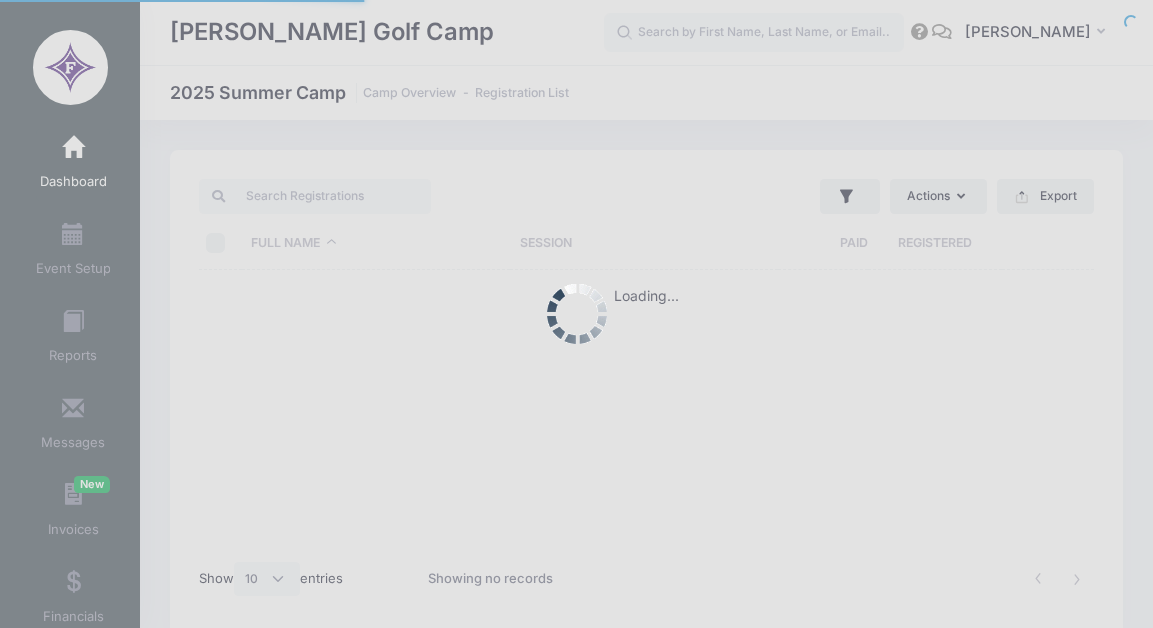 scroll, scrollTop: 0, scrollLeft: 0, axis: both 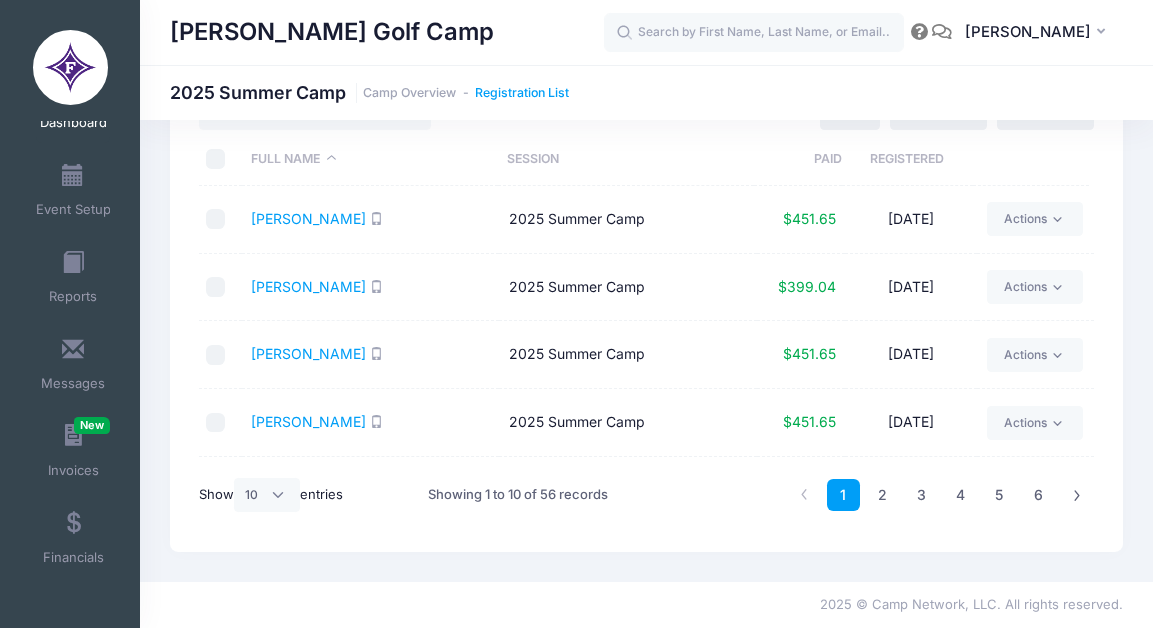 click on "Registration List" at bounding box center (522, 93) 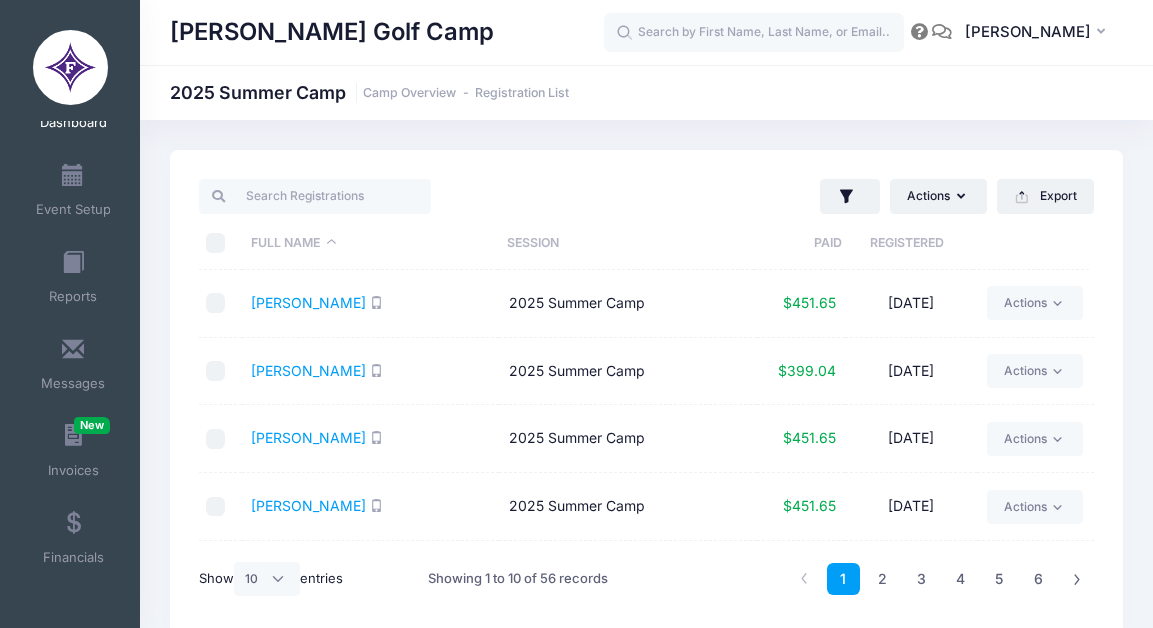 scroll, scrollTop: 0, scrollLeft: 0, axis: both 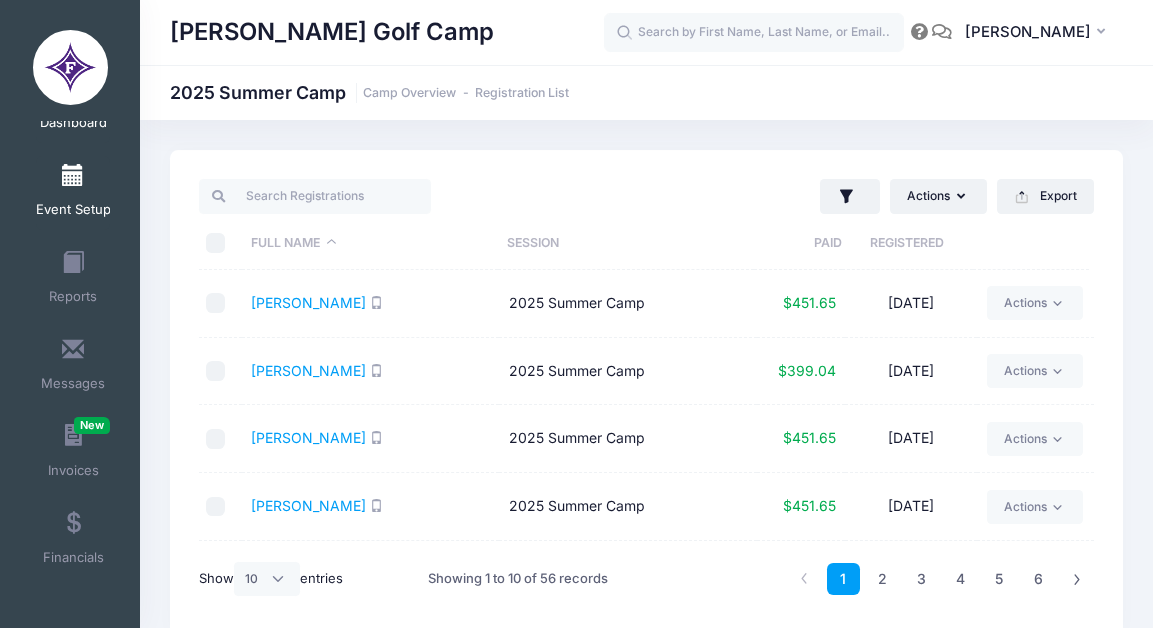 click at bounding box center [73, 176] 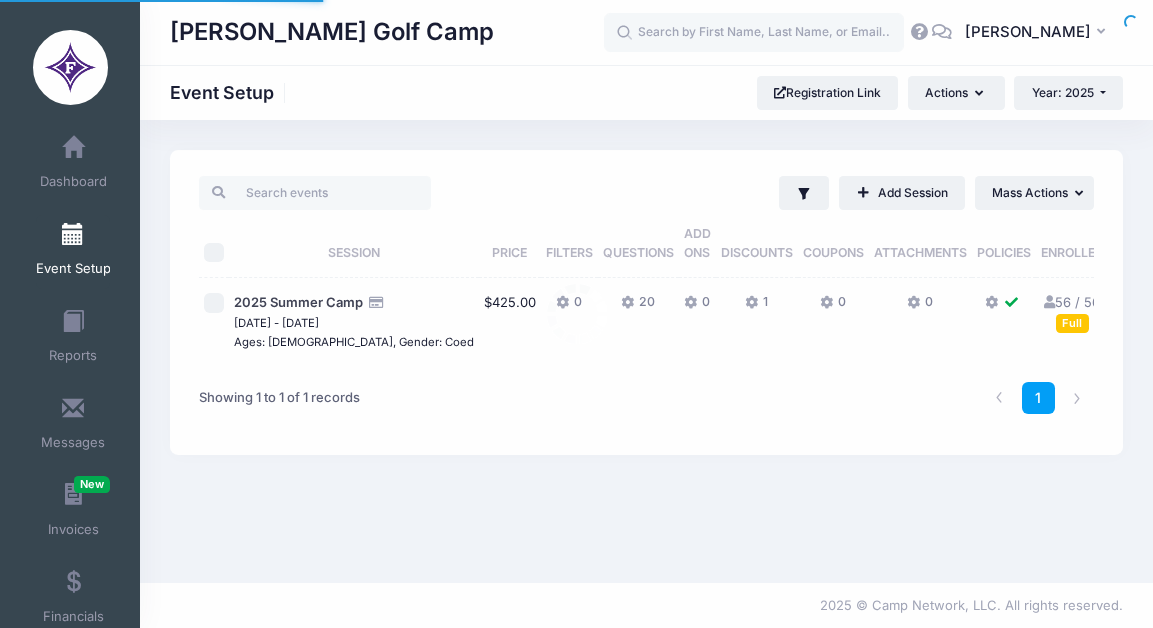 scroll, scrollTop: 0, scrollLeft: 0, axis: both 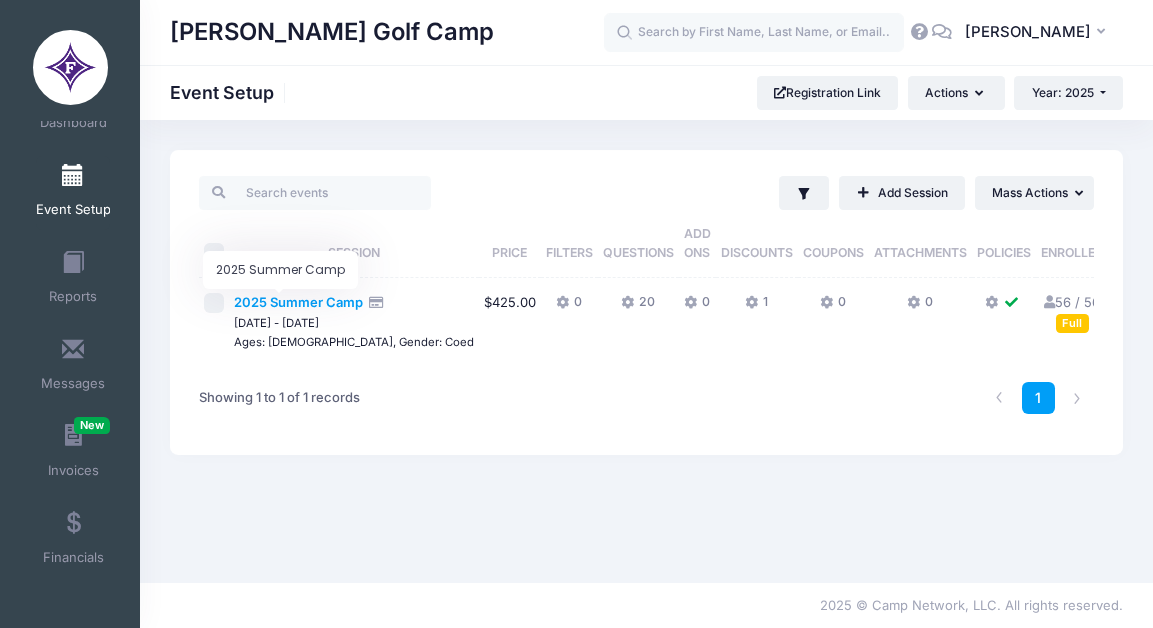 click on "2025 Summer Camp" at bounding box center [298, 302] 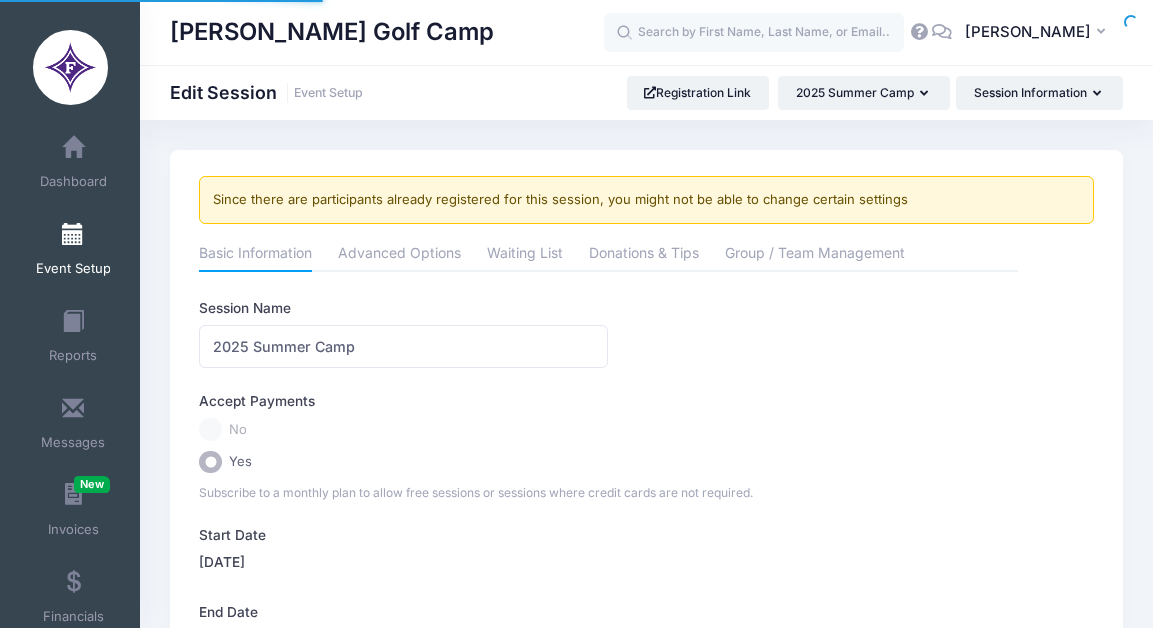 scroll, scrollTop: 0, scrollLeft: 0, axis: both 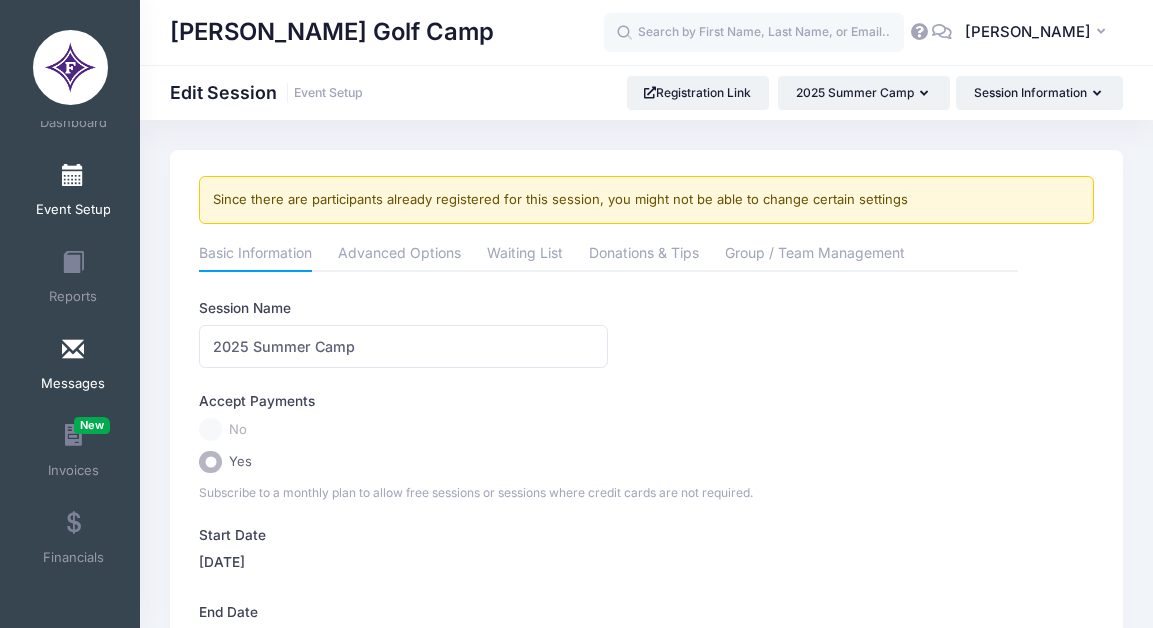 click at bounding box center (73, 350) 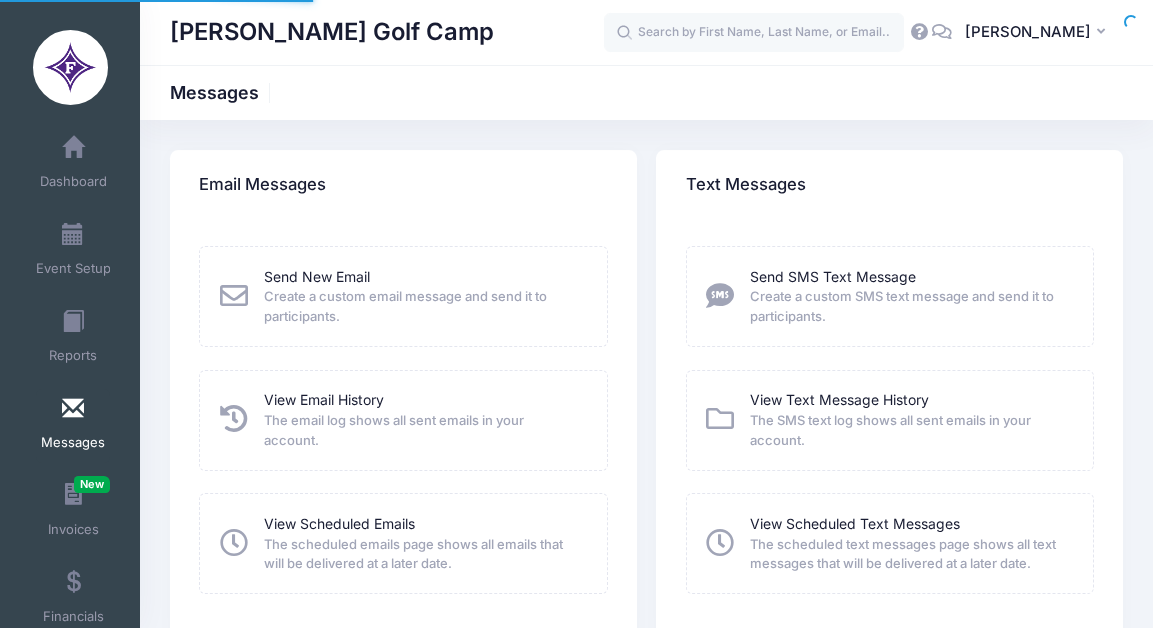 scroll, scrollTop: 0, scrollLeft: 0, axis: both 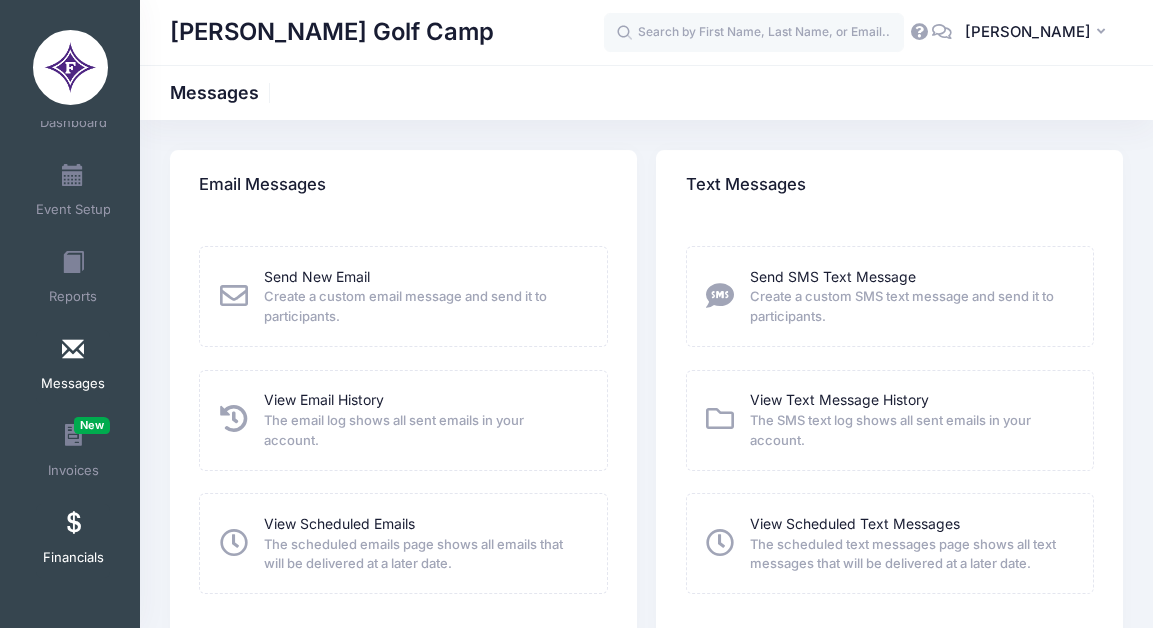 click at bounding box center [73, 524] 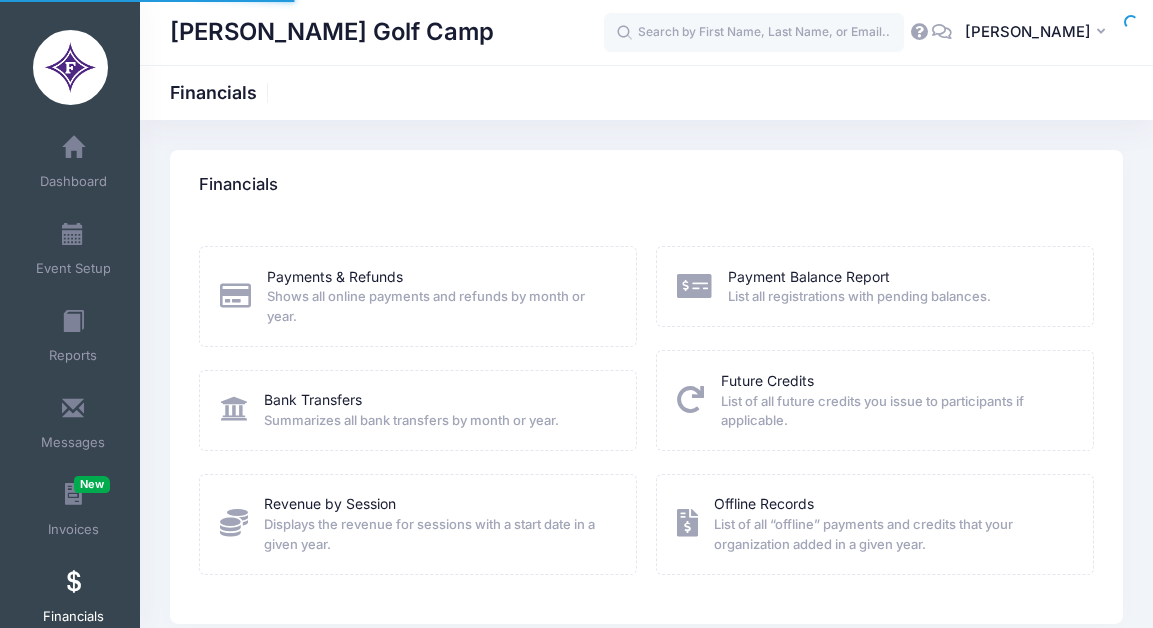 scroll, scrollTop: 0, scrollLeft: 0, axis: both 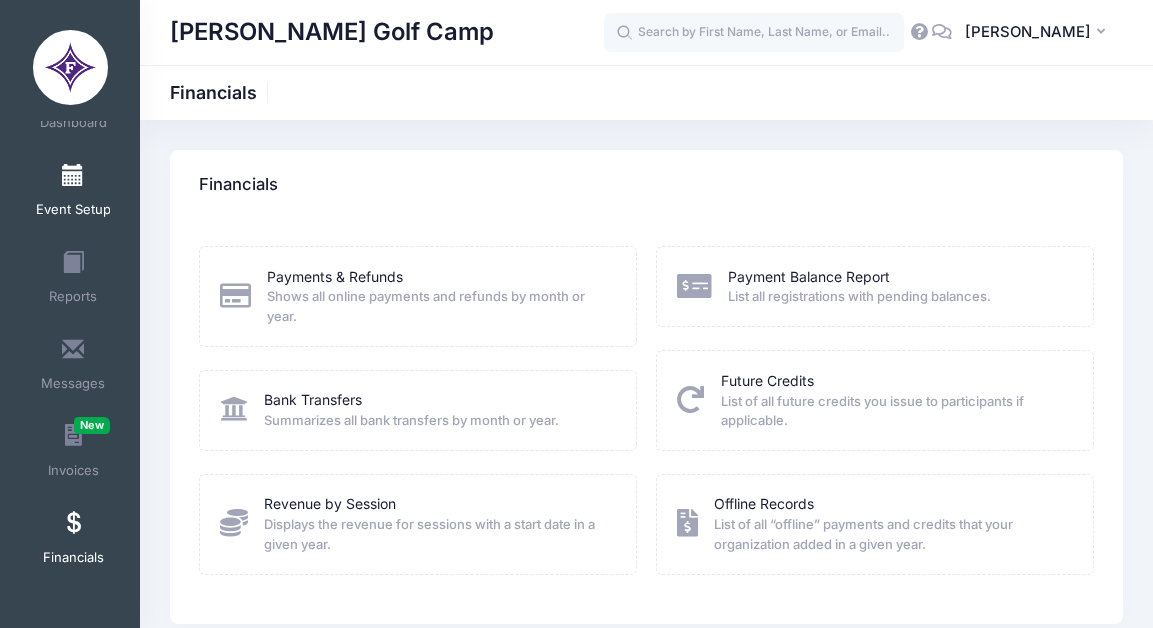 click on "Event Setup" at bounding box center (73, 210) 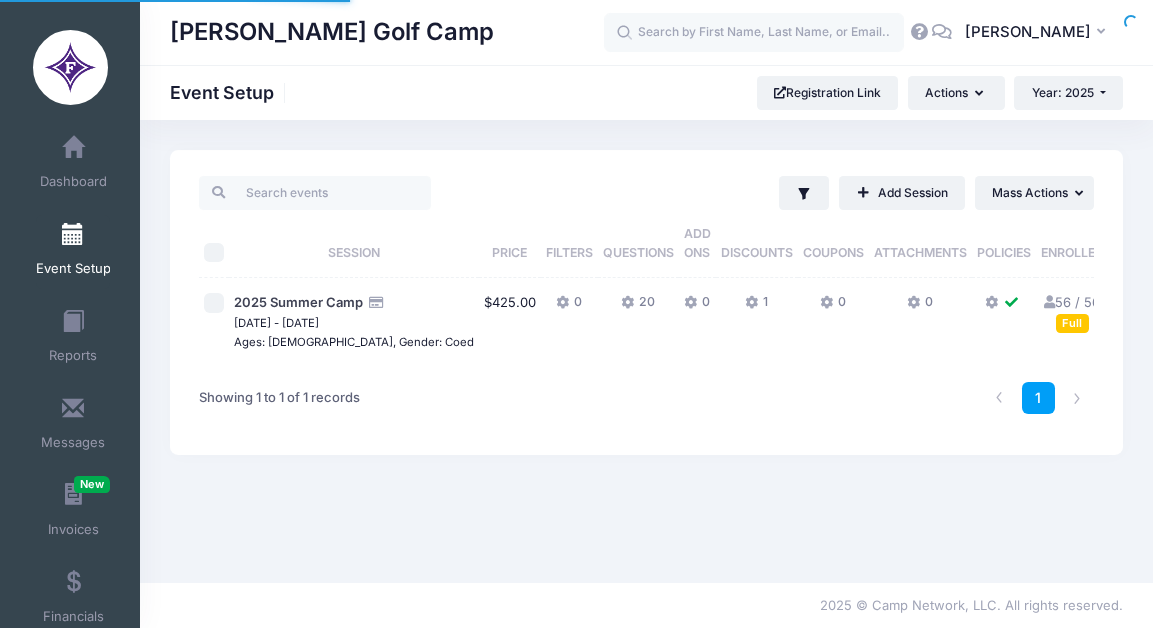 scroll, scrollTop: 0, scrollLeft: 0, axis: both 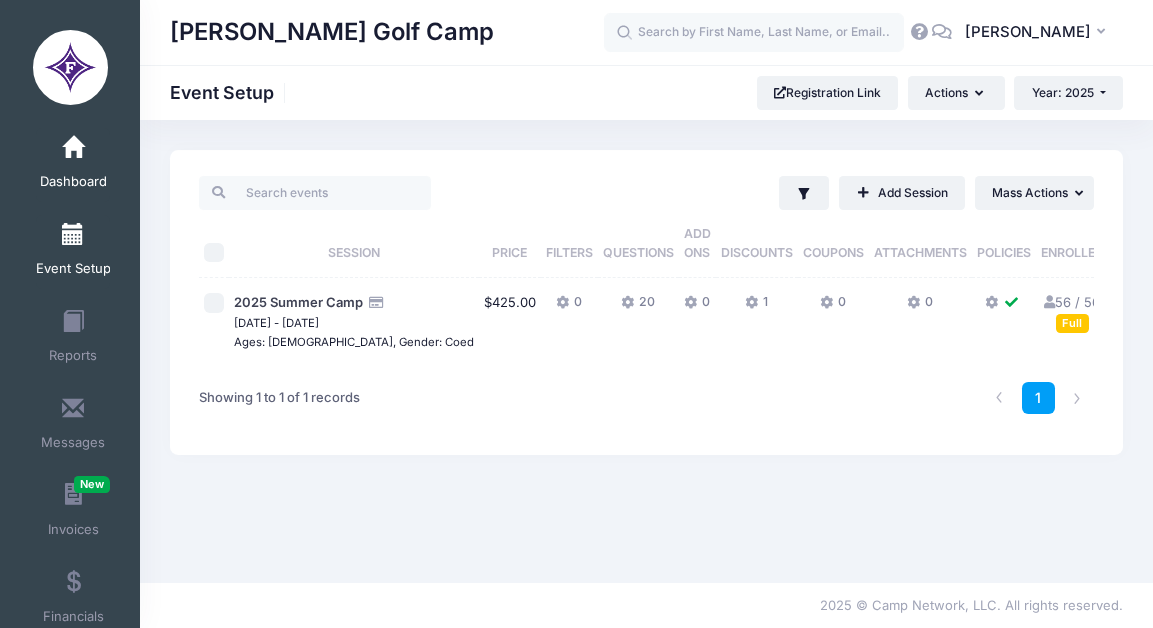 click at bounding box center (73, 148) 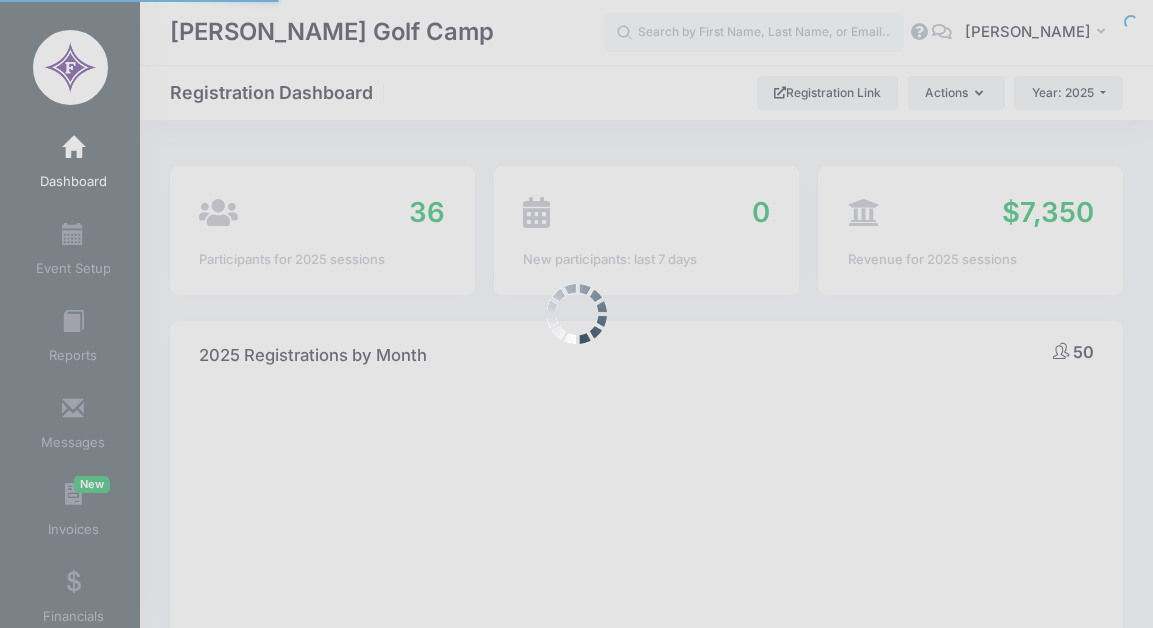 select 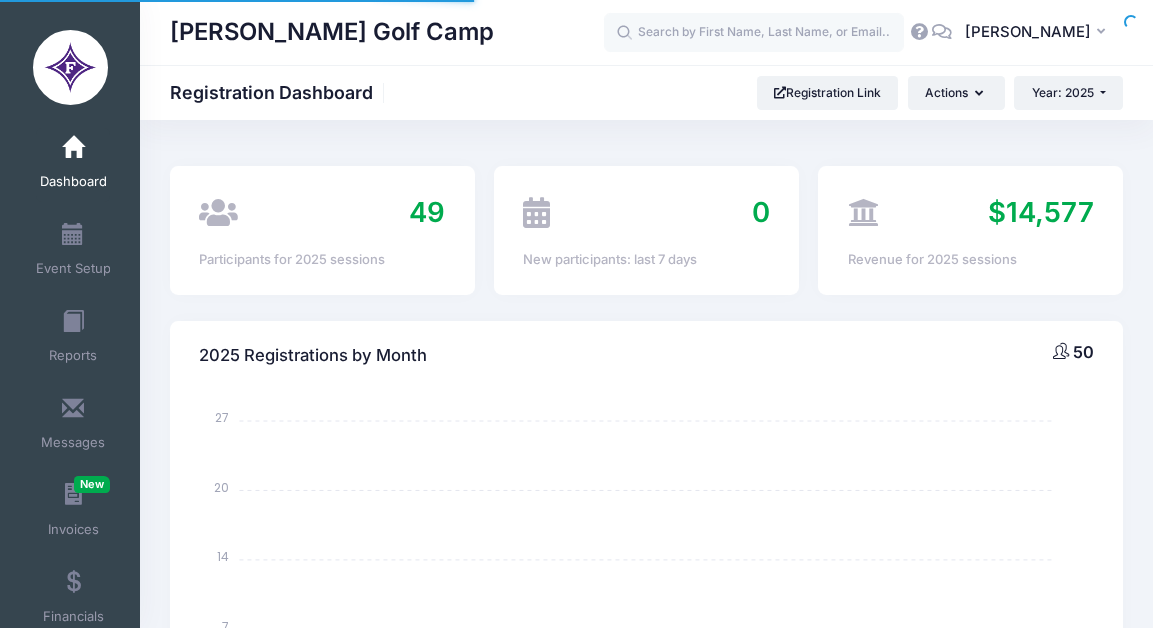 scroll, scrollTop: 0, scrollLeft: 0, axis: both 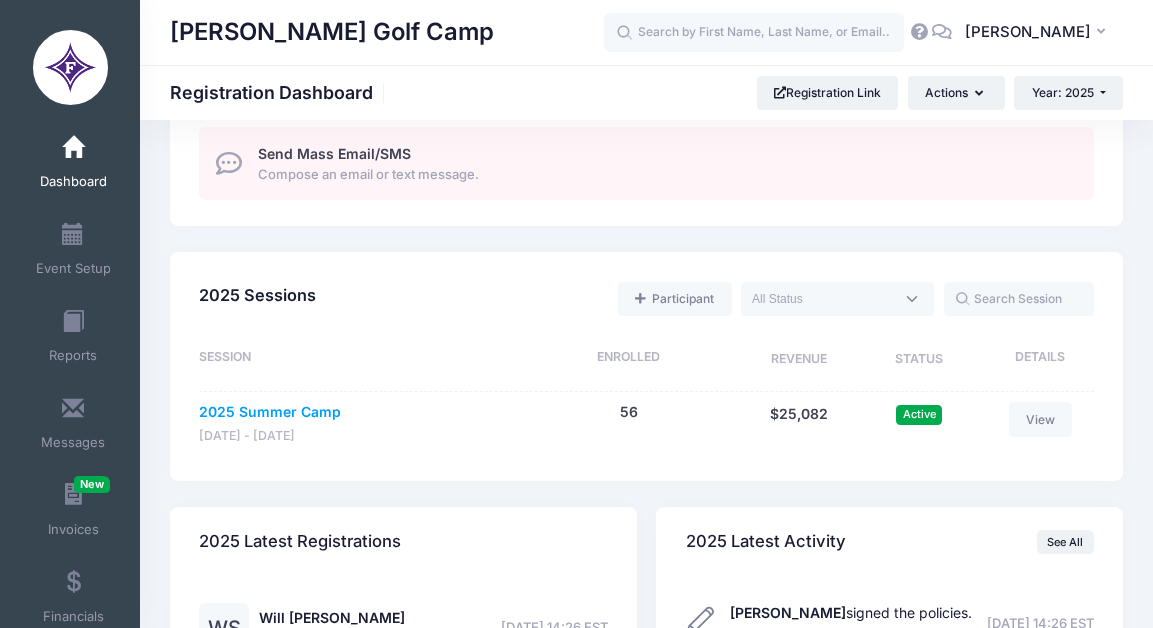 click on "2025 Summer Camp" at bounding box center (270, 412) 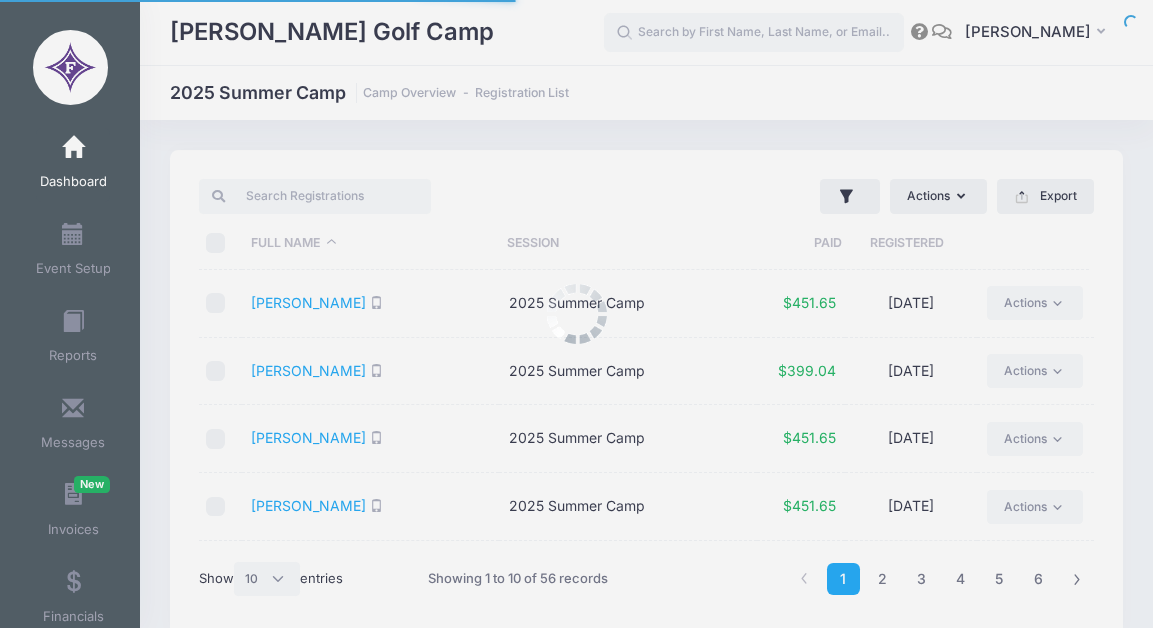 select on "10" 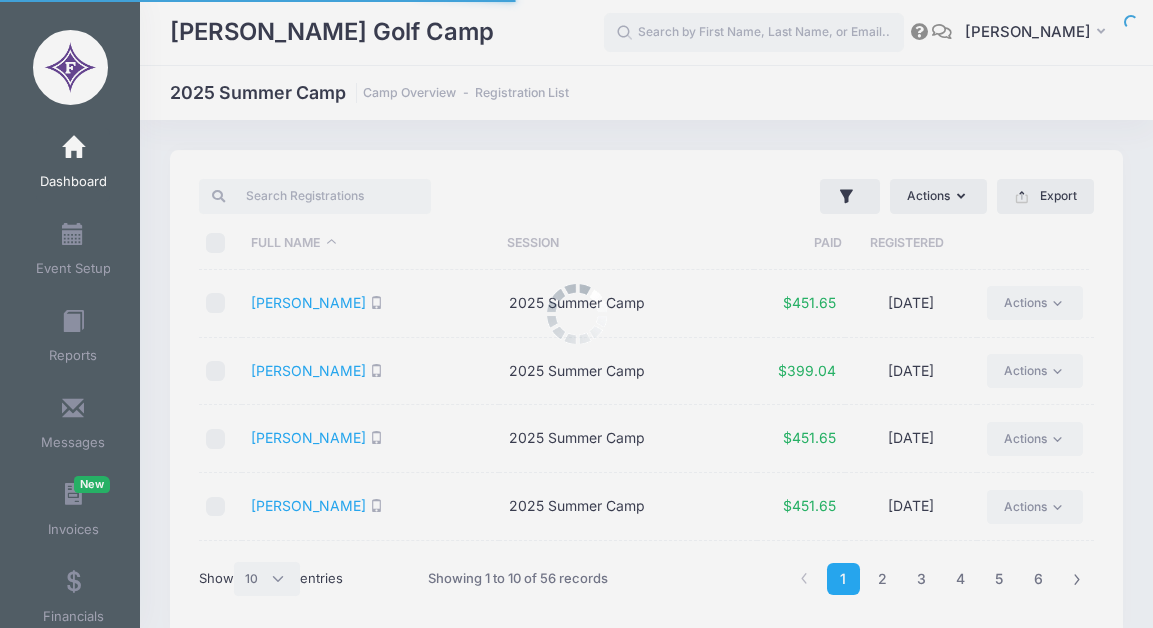 scroll, scrollTop: 0, scrollLeft: 0, axis: both 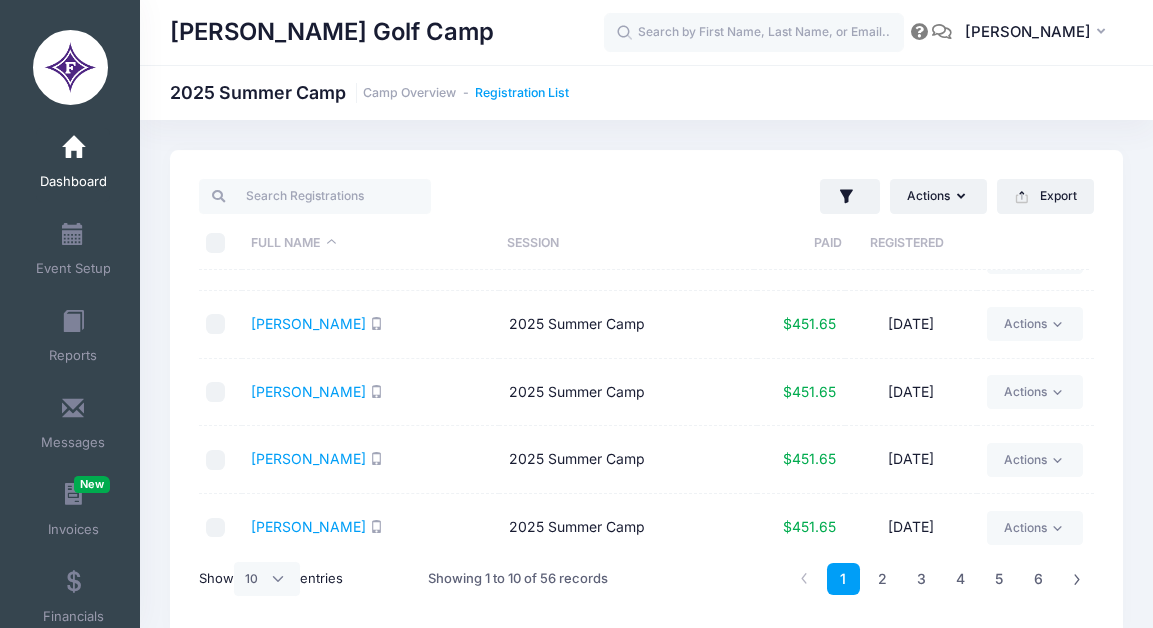 click on "Registration List" at bounding box center [522, 93] 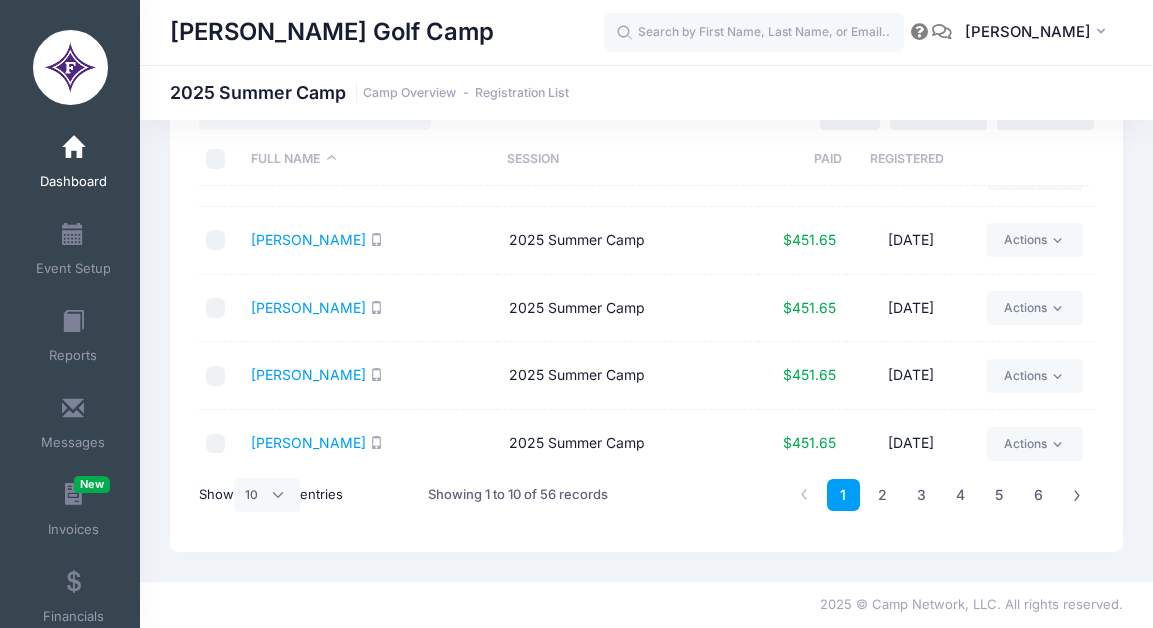 scroll, scrollTop: 84, scrollLeft: 0, axis: vertical 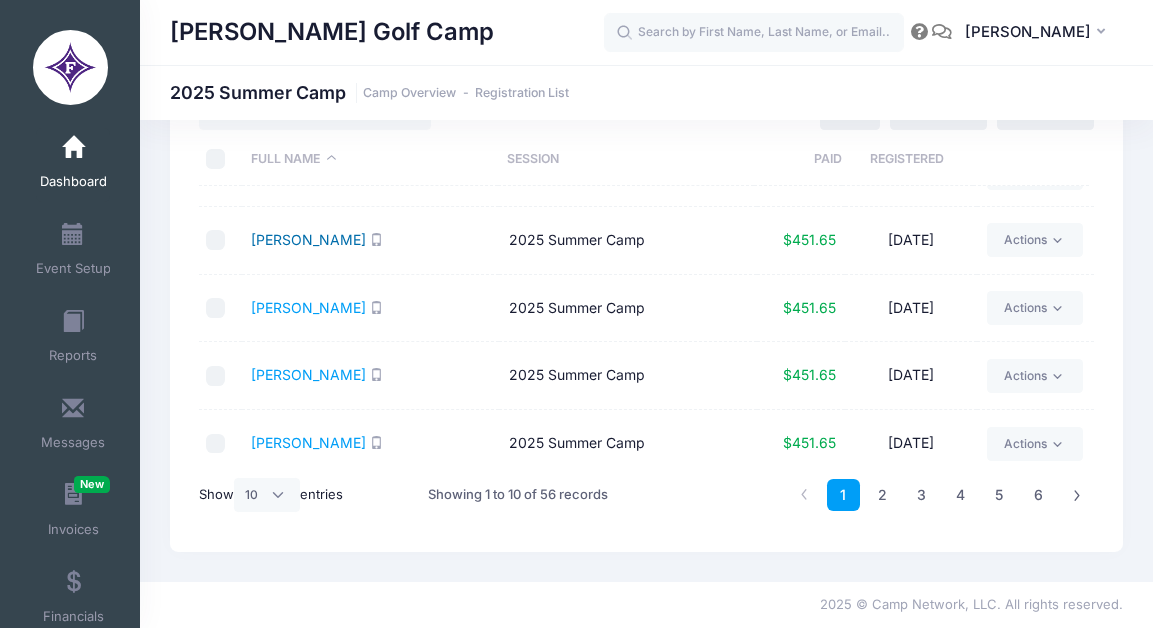 click on "Childs, John" at bounding box center [308, 239] 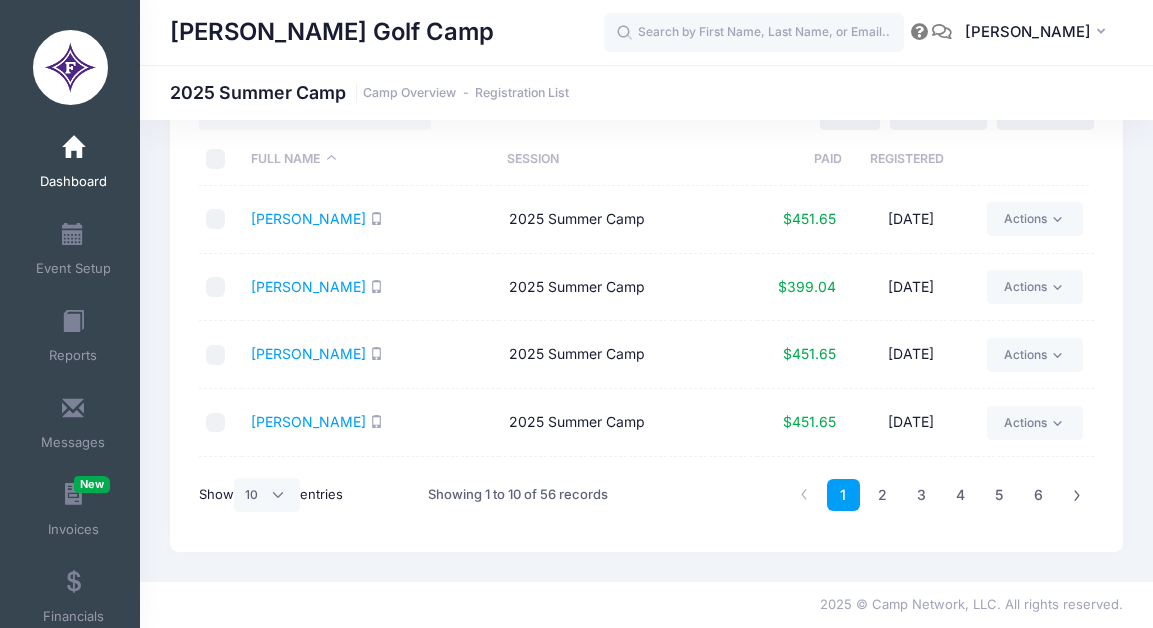 scroll, scrollTop: 0, scrollLeft: 0, axis: both 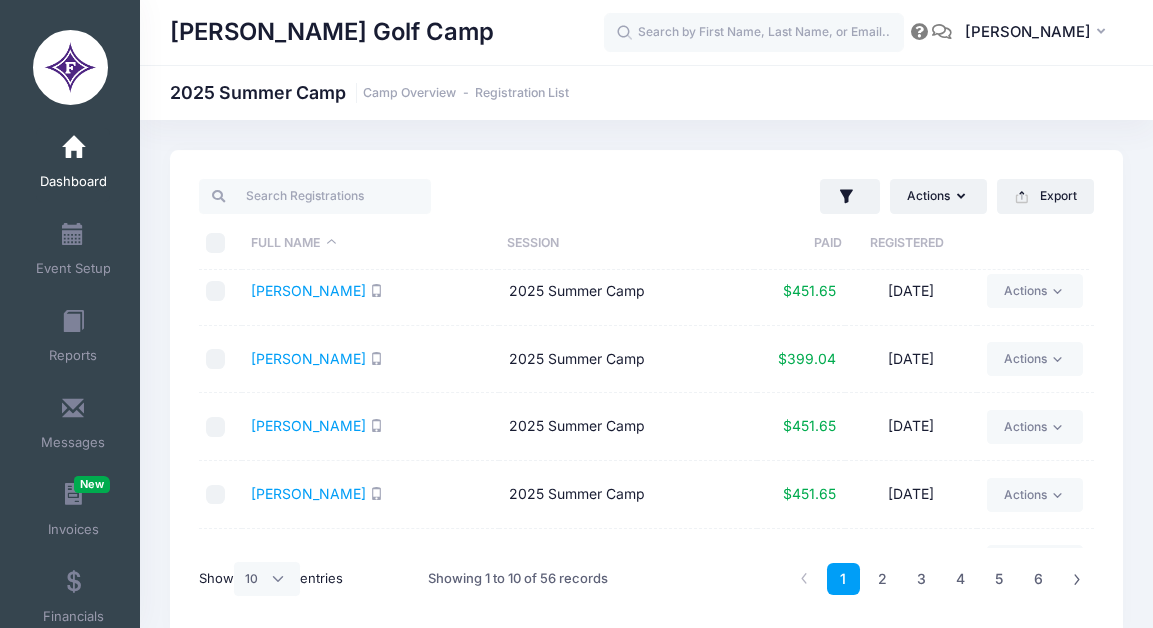 click on "Actions      Assign Labels
Send Email
Send SMS
Send Payment Reminder
Send Document Upload Reminder
Deleted Registrations
Filter Options
Payment Status:
All
Paid Full
Pending" at bounding box center [875, 196] 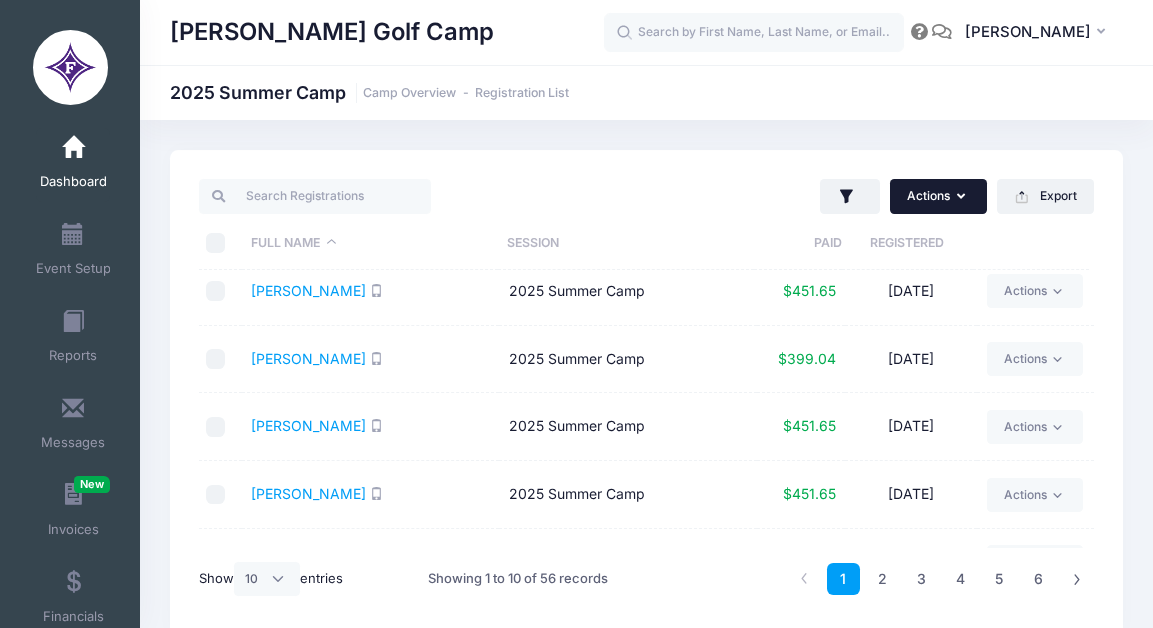 click at bounding box center (963, 197) 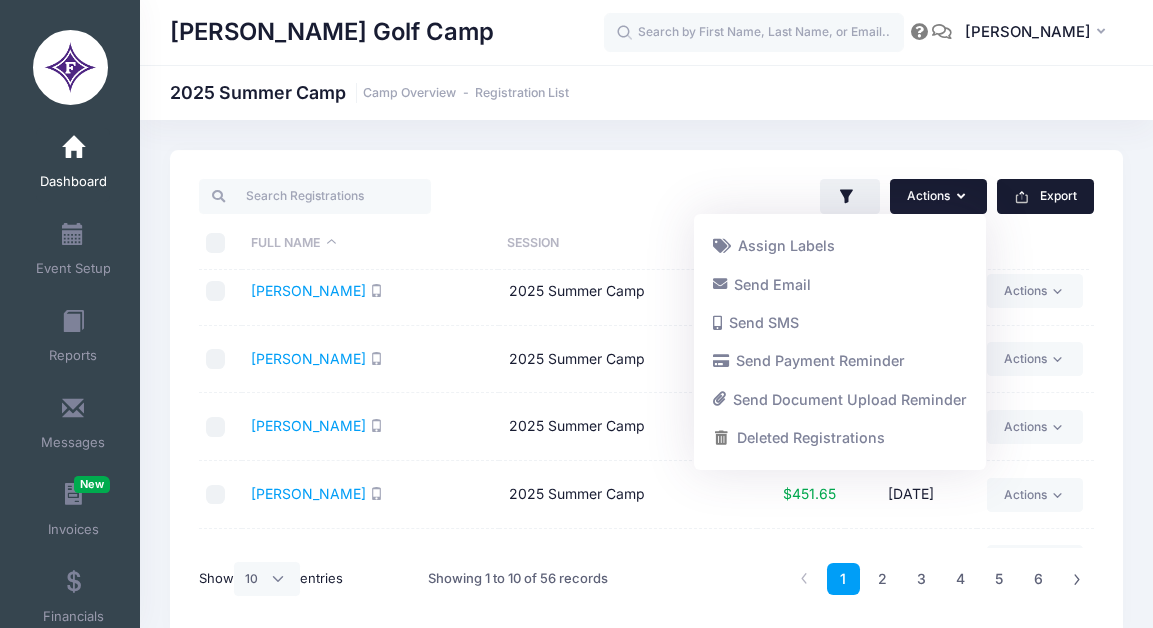 click on "Export" at bounding box center (1045, 196) 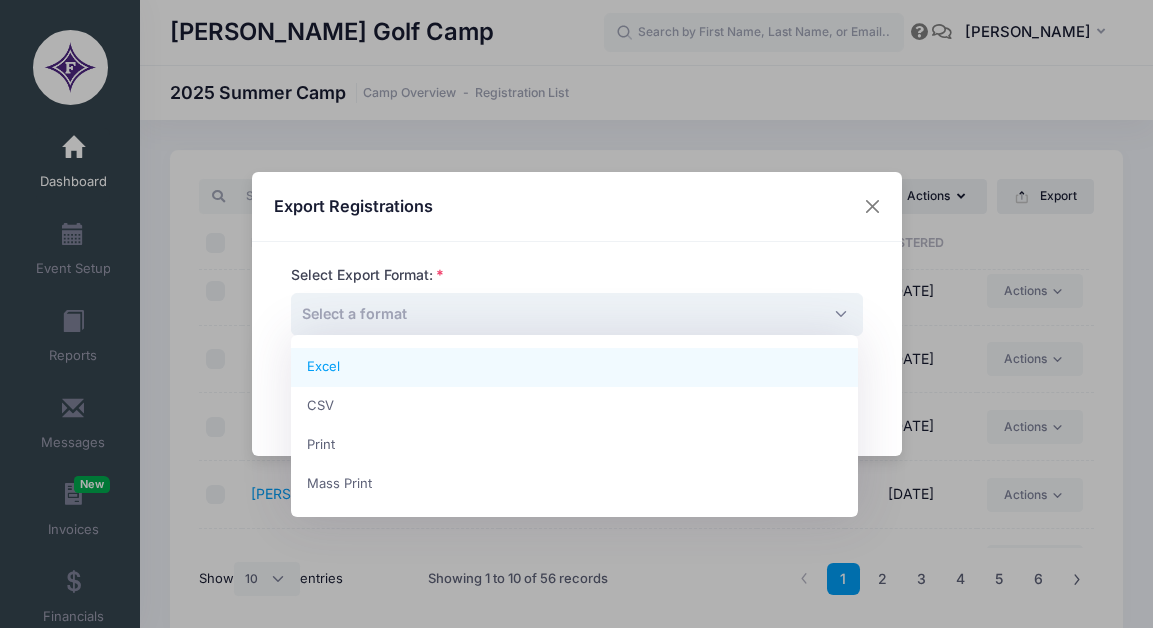 click on "Select a format" at bounding box center (577, 314) 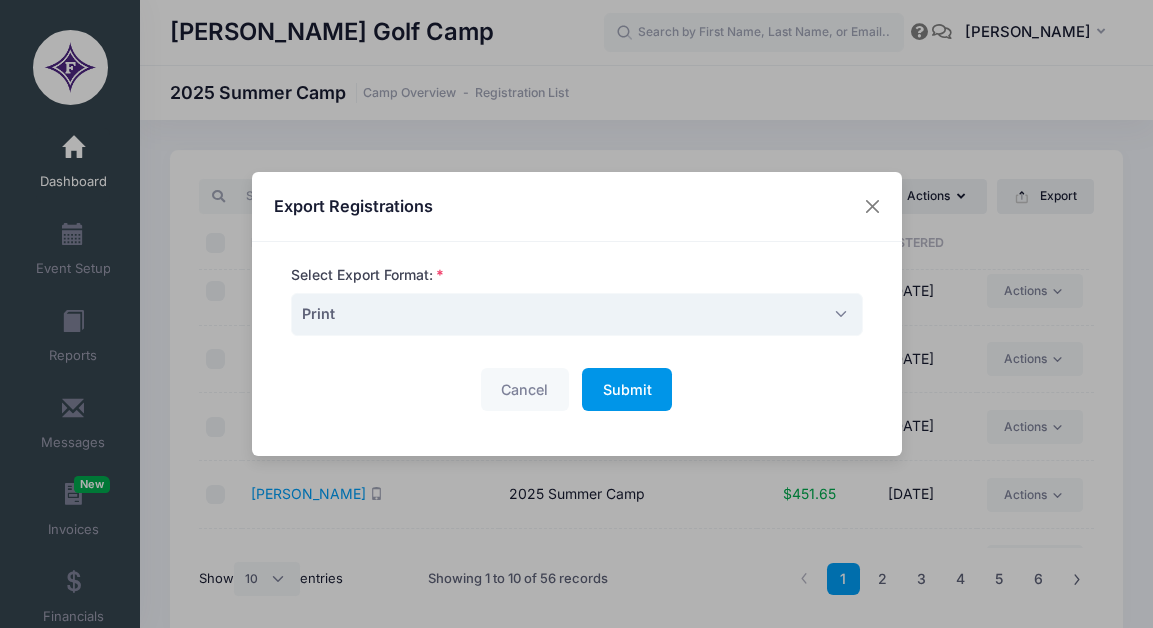 click on "Submit
Please wait..." at bounding box center [627, 389] 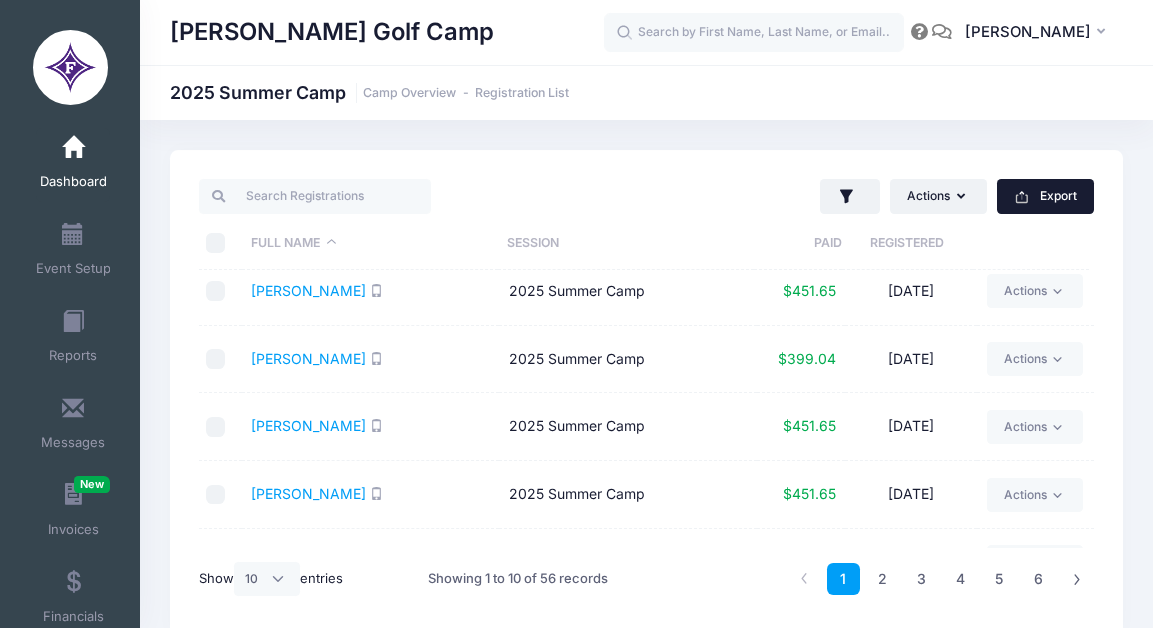 scroll, scrollTop: 0, scrollLeft: 0, axis: both 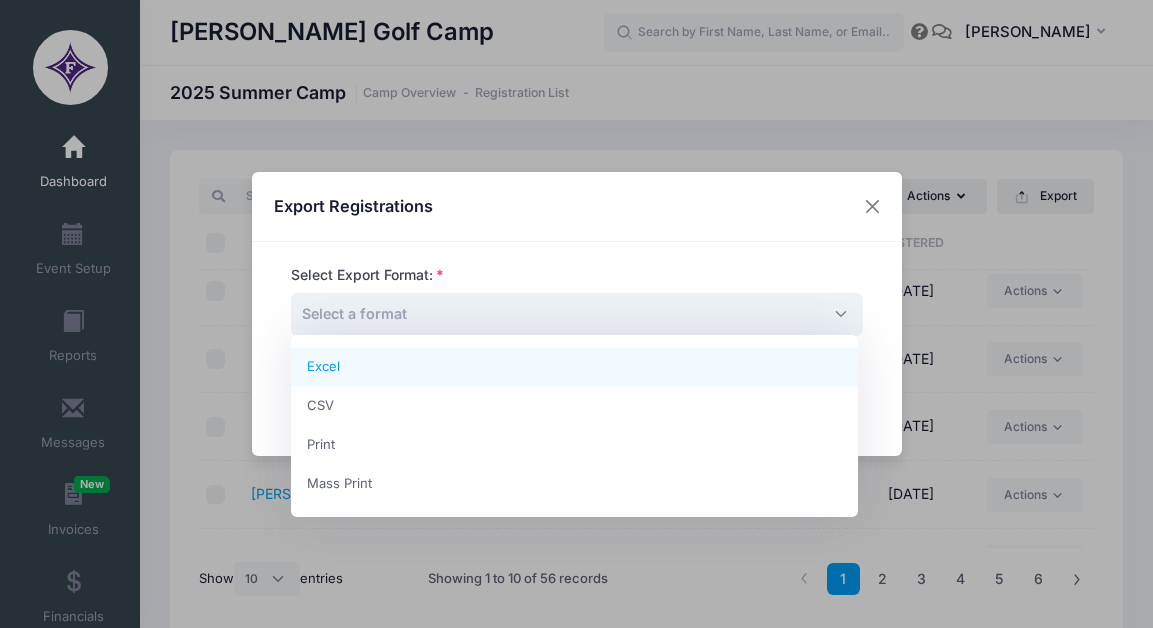 click on "Select a format" at bounding box center [577, 314] 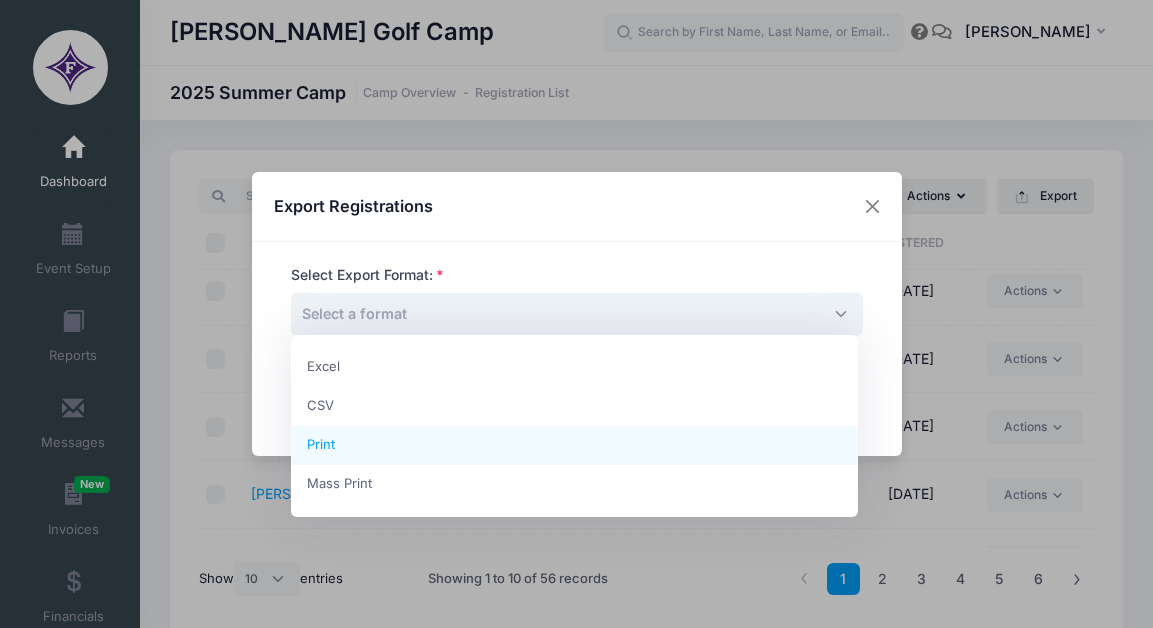 select on "print" 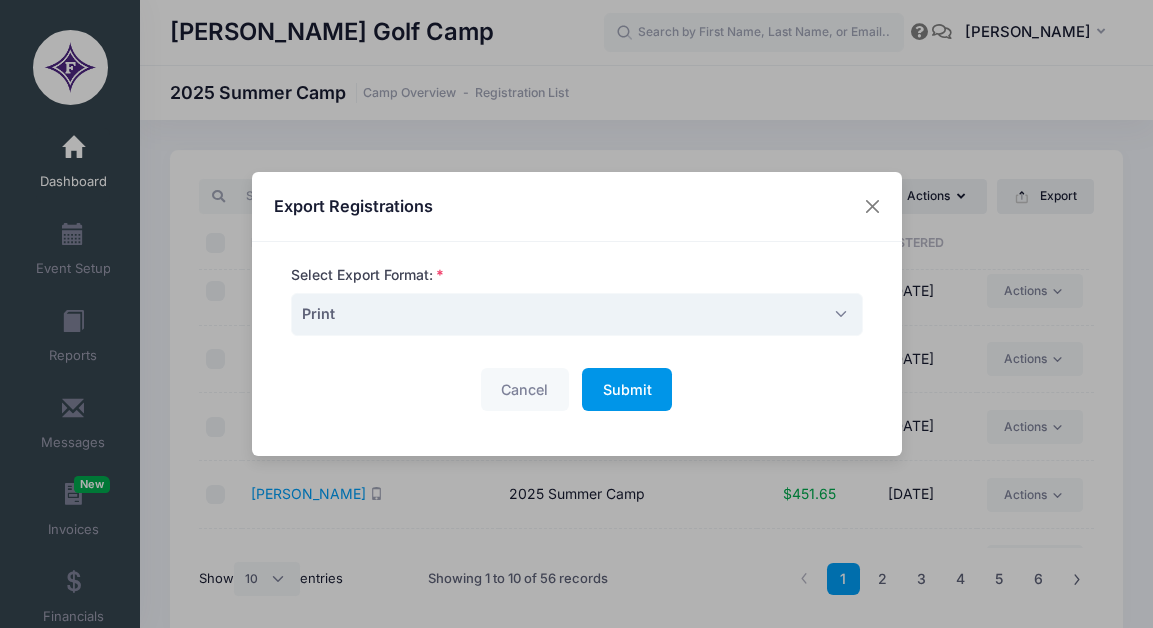 click on "Submit" at bounding box center [627, 389] 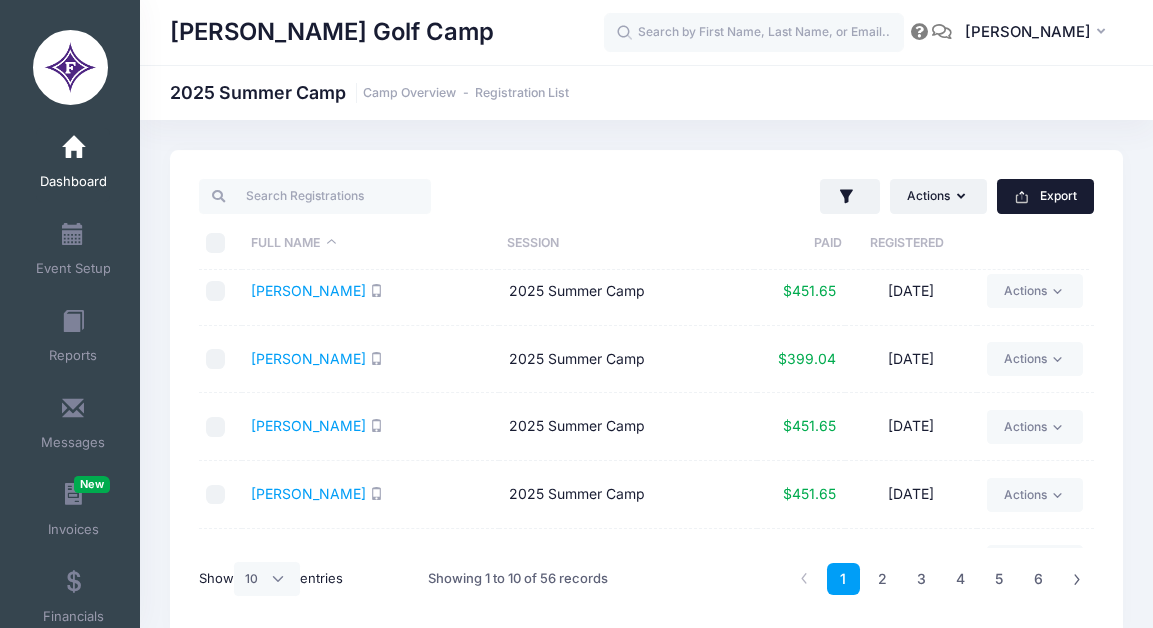 click on "Export" at bounding box center [1045, 196] 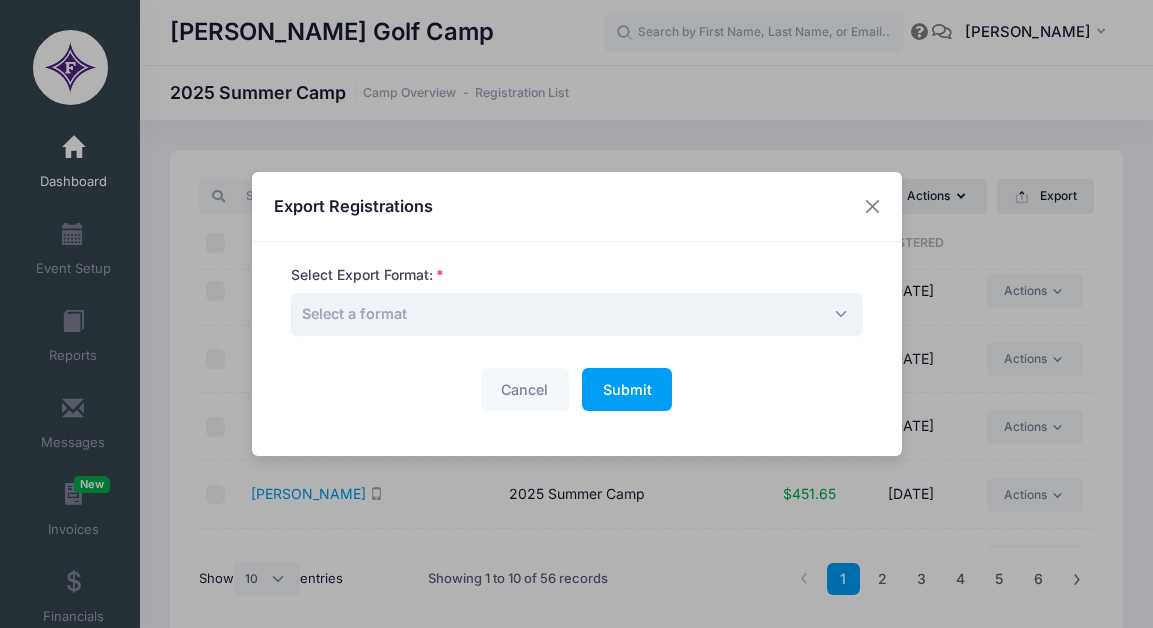 click on "Select a format" at bounding box center [577, 314] 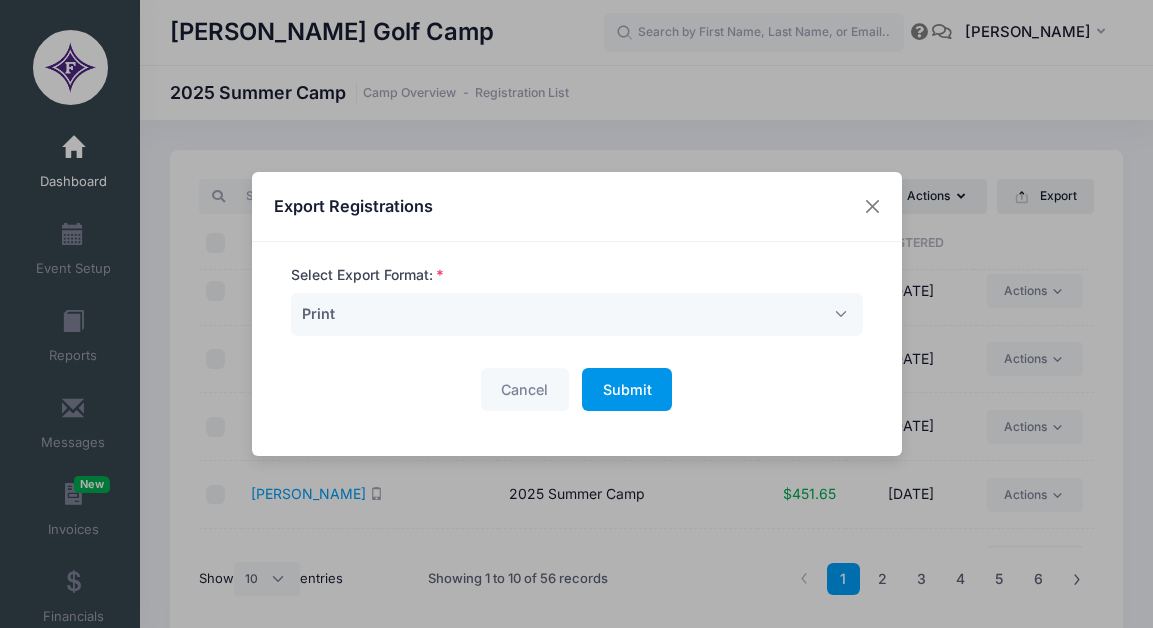 click on "Submit" at bounding box center [627, 389] 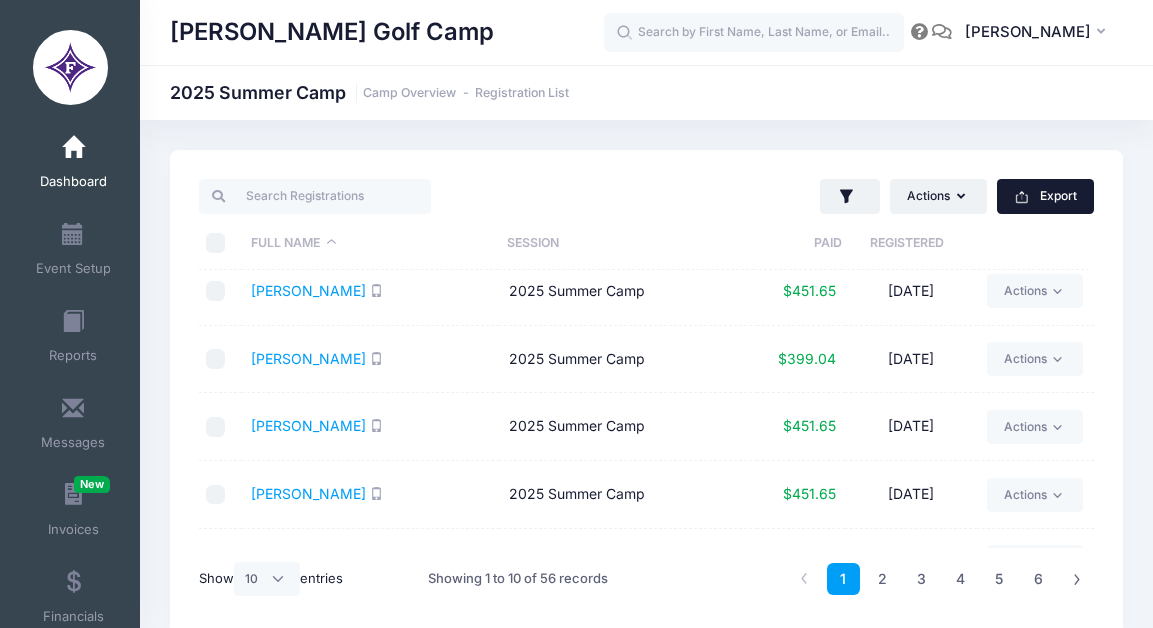 click on "Export" at bounding box center (1045, 196) 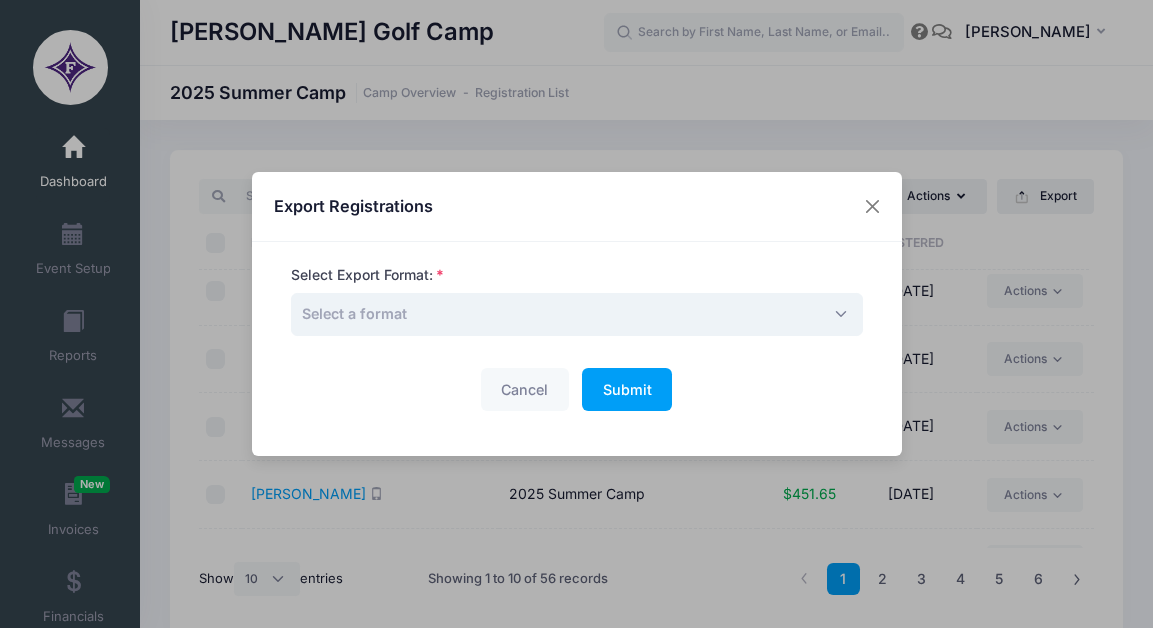 click on "Select a format" at bounding box center (577, 314) 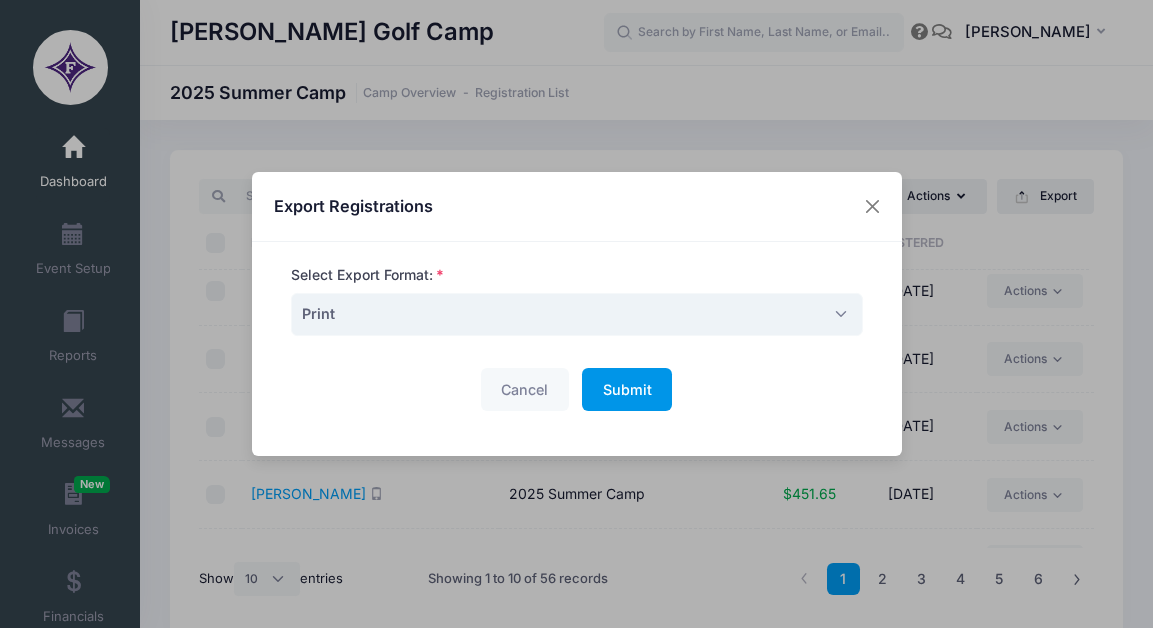 click on "Submit
Please wait..." at bounding box center (627, 389) 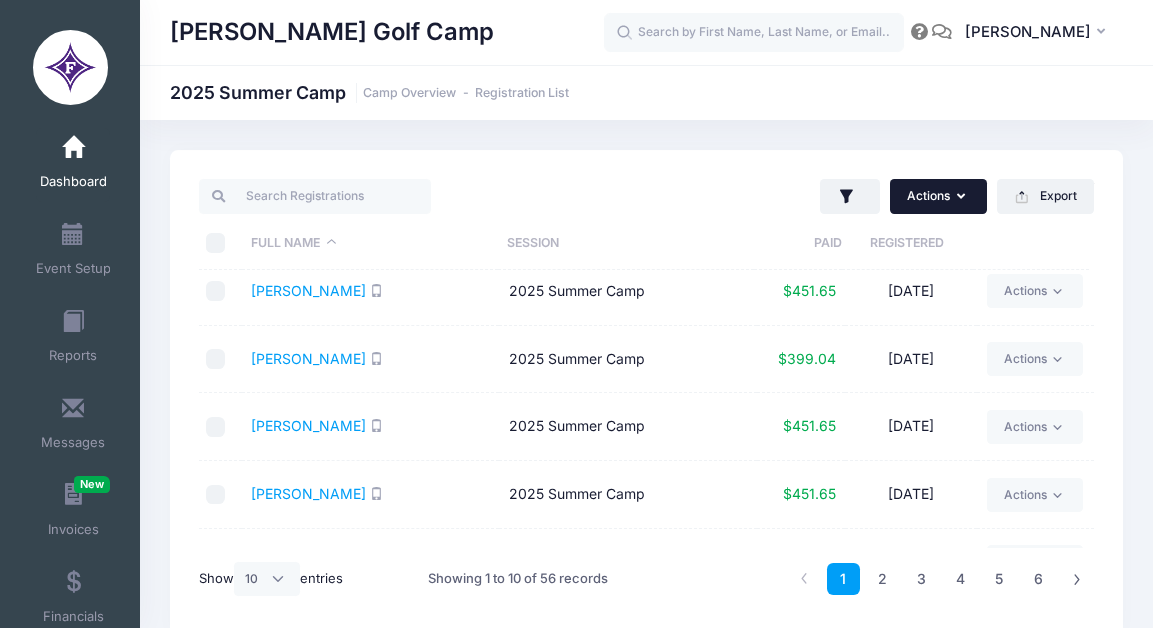 click on "Actions" at bounding box center (938, 196) 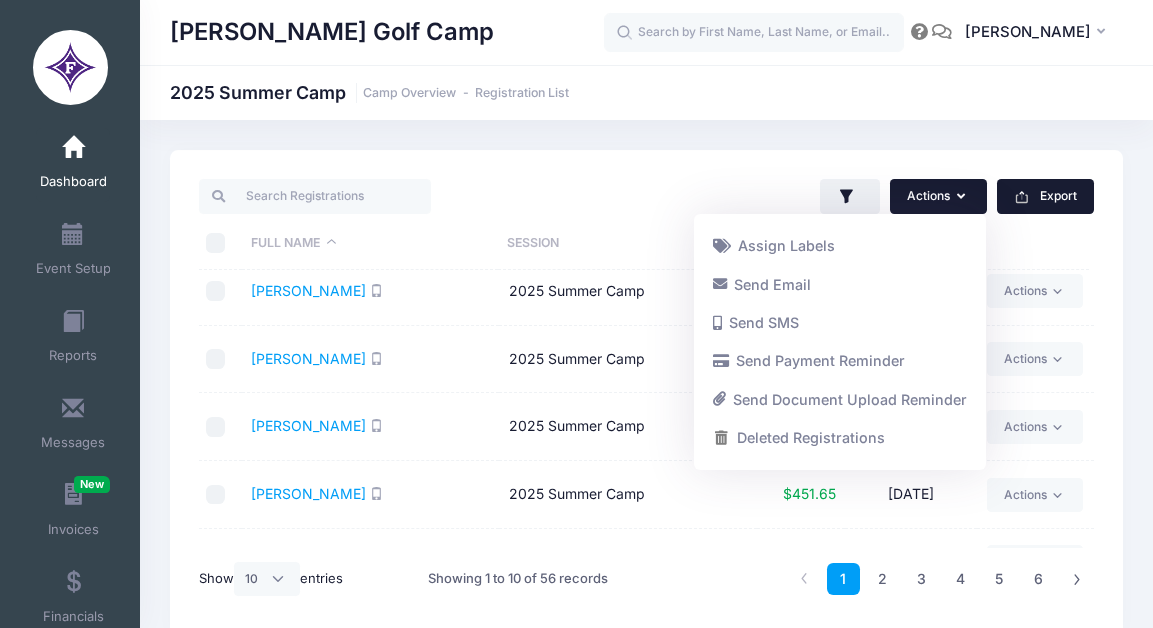 click on "Export" at bounding box center [1045, 196] 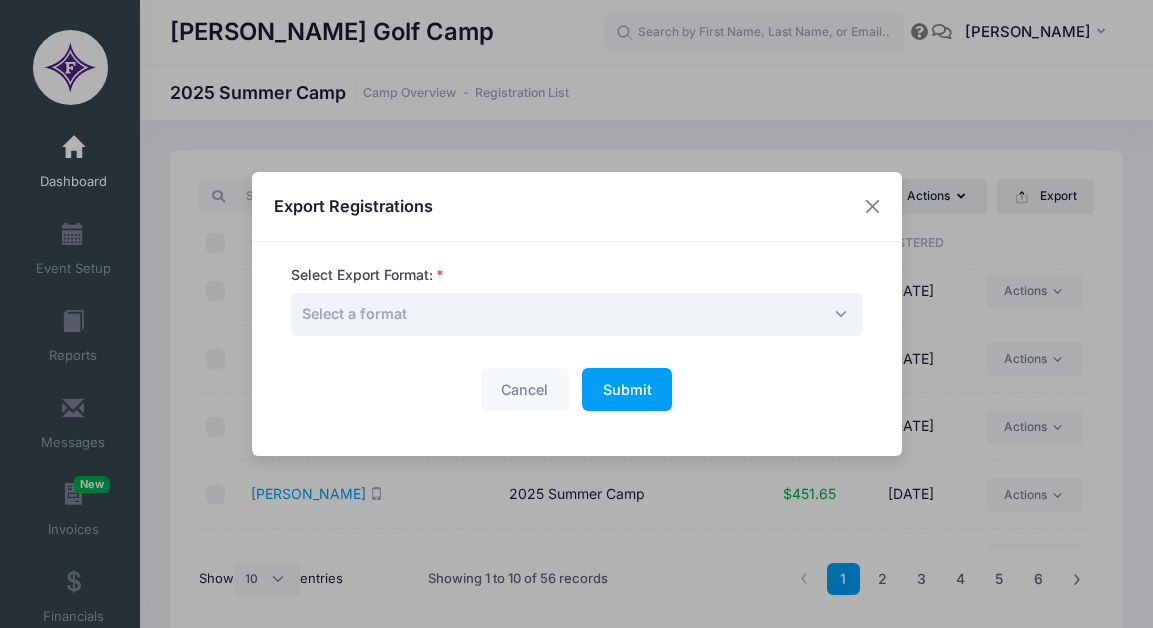 click on "Select a format" at bounding box center (577, 314) 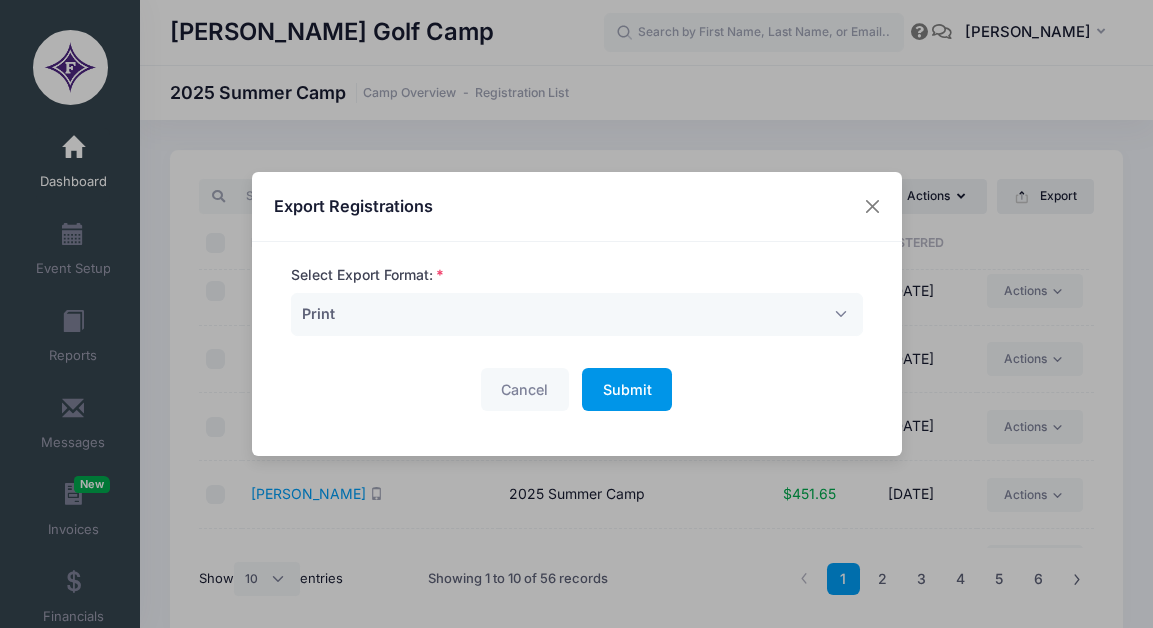 click on "Submit
Please wait..." at bounding box center [627, 389] 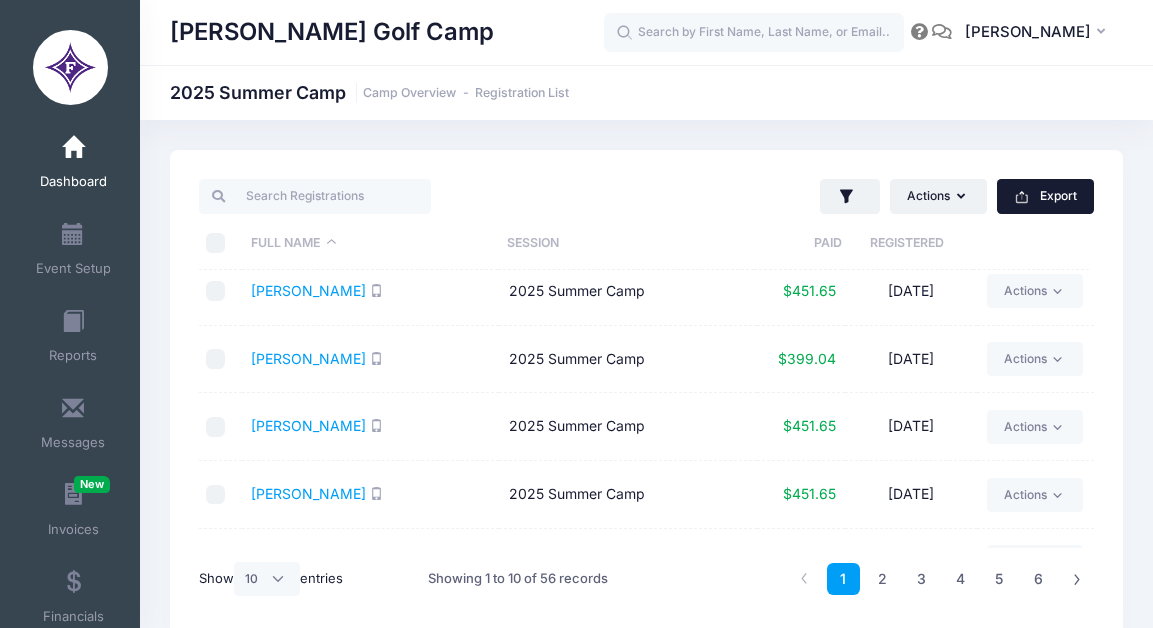 click on "Export" at bounding box center [1045, 196] 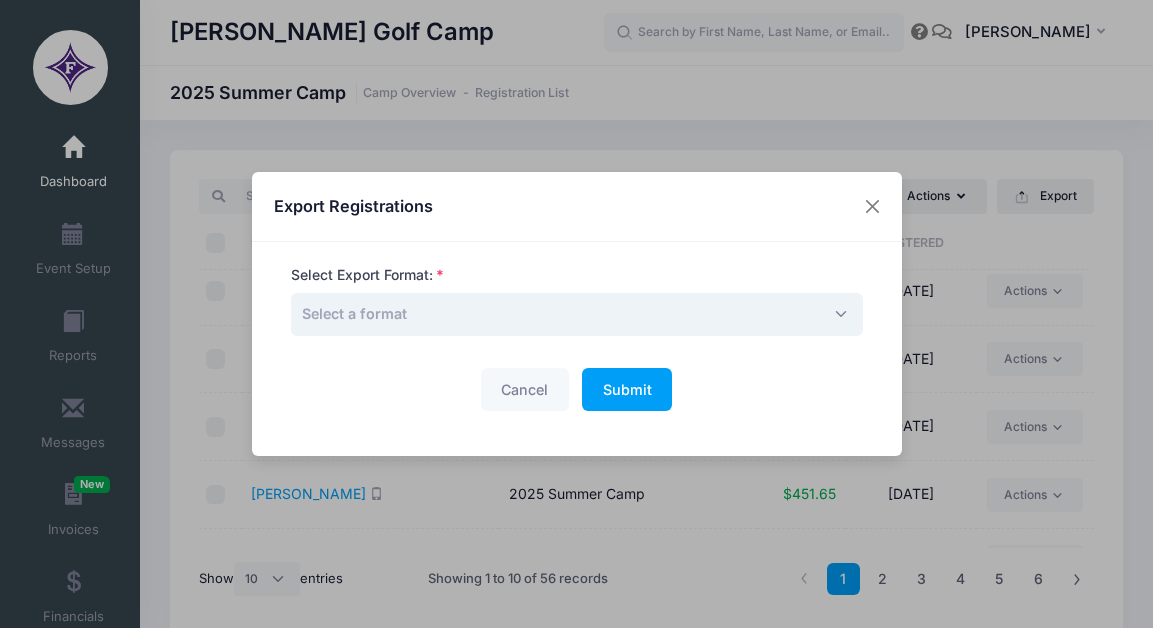 click on "Select a format" at bounding box center (577, 314) 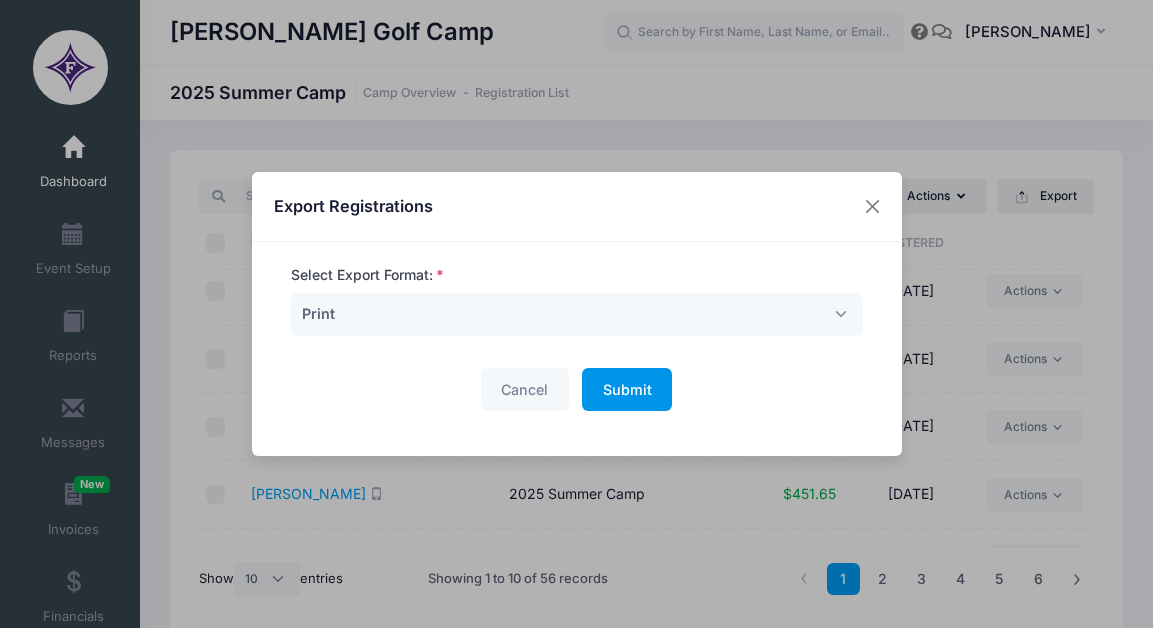 click on "Submit" at bounding box center [627, 389] 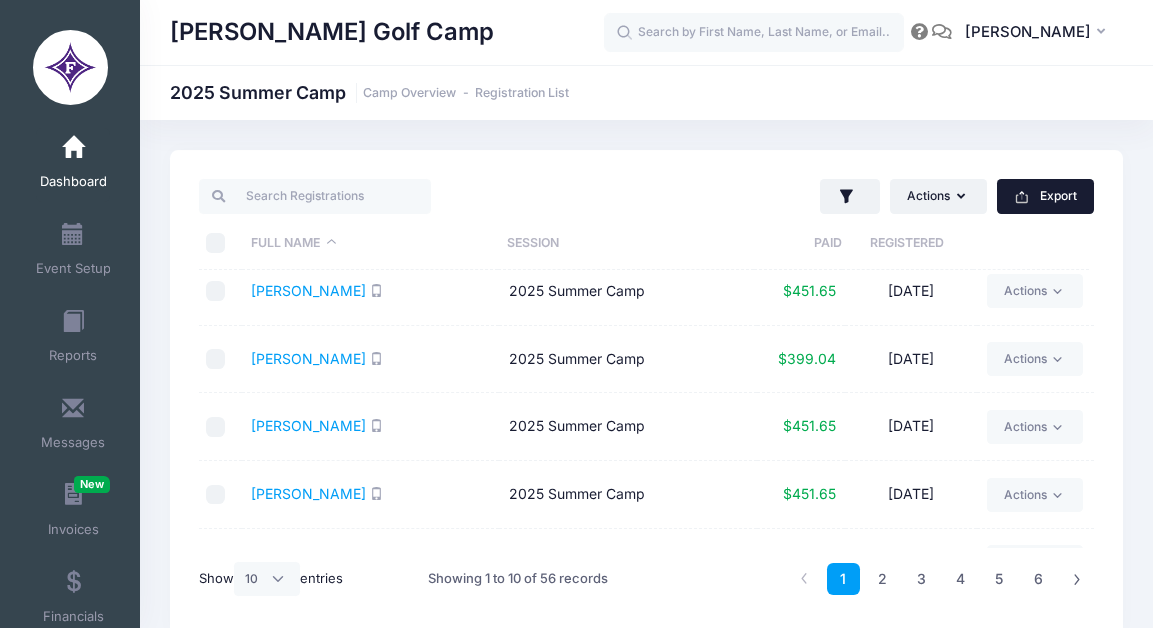 click on "Export" at bounding box center (1045, 196) 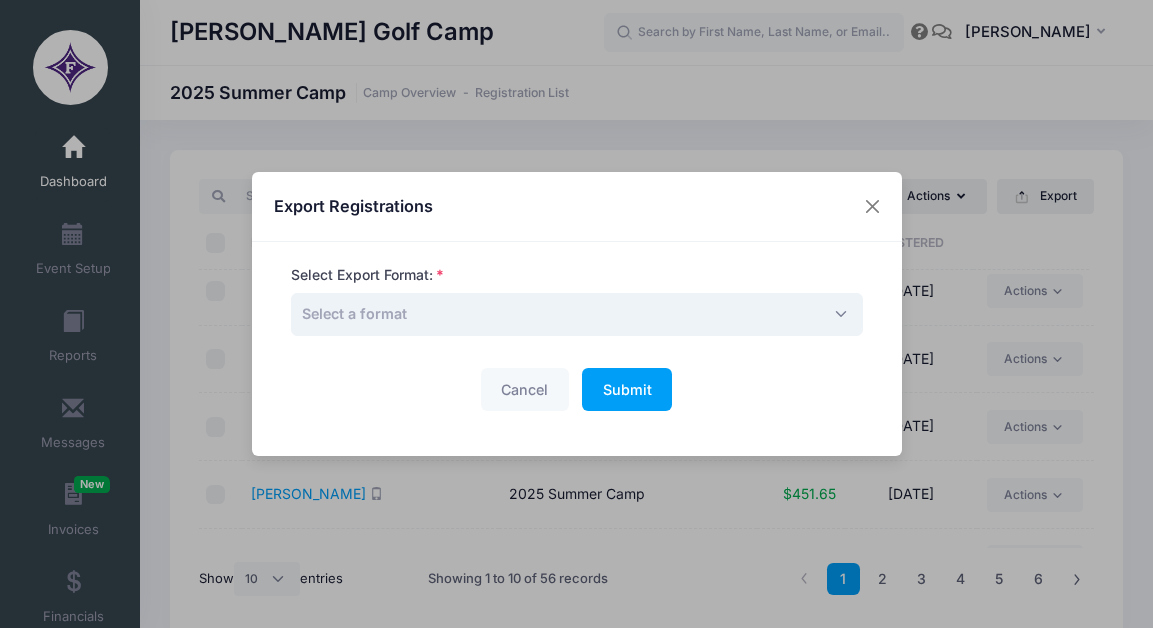 click on "Select a format" at bounding box center [577, 314] 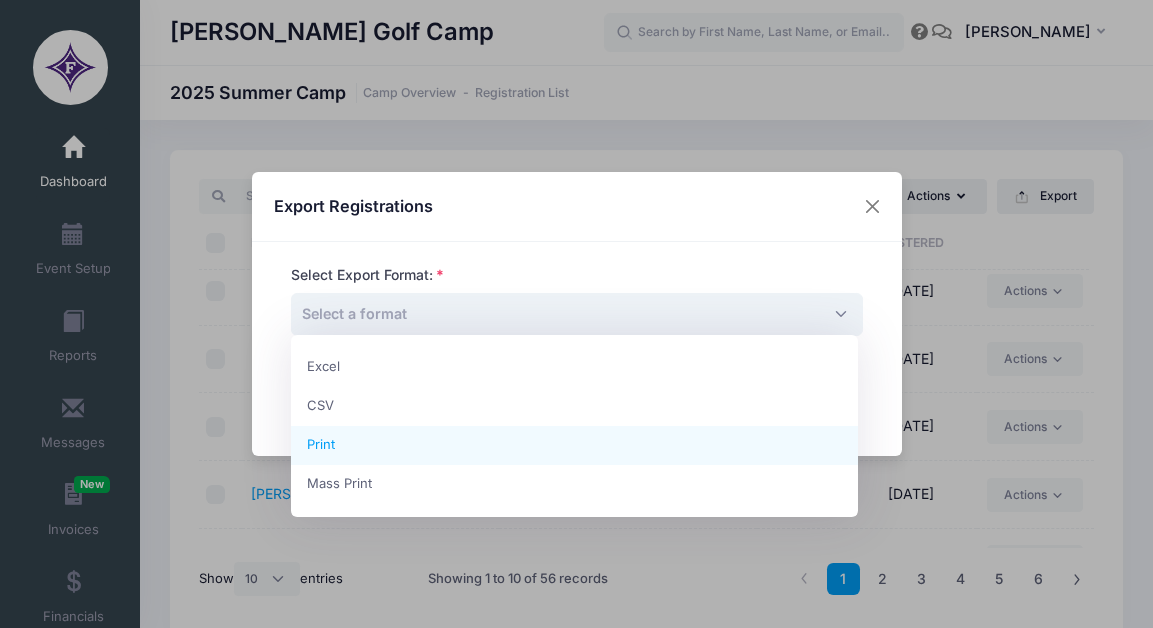 select on "print" 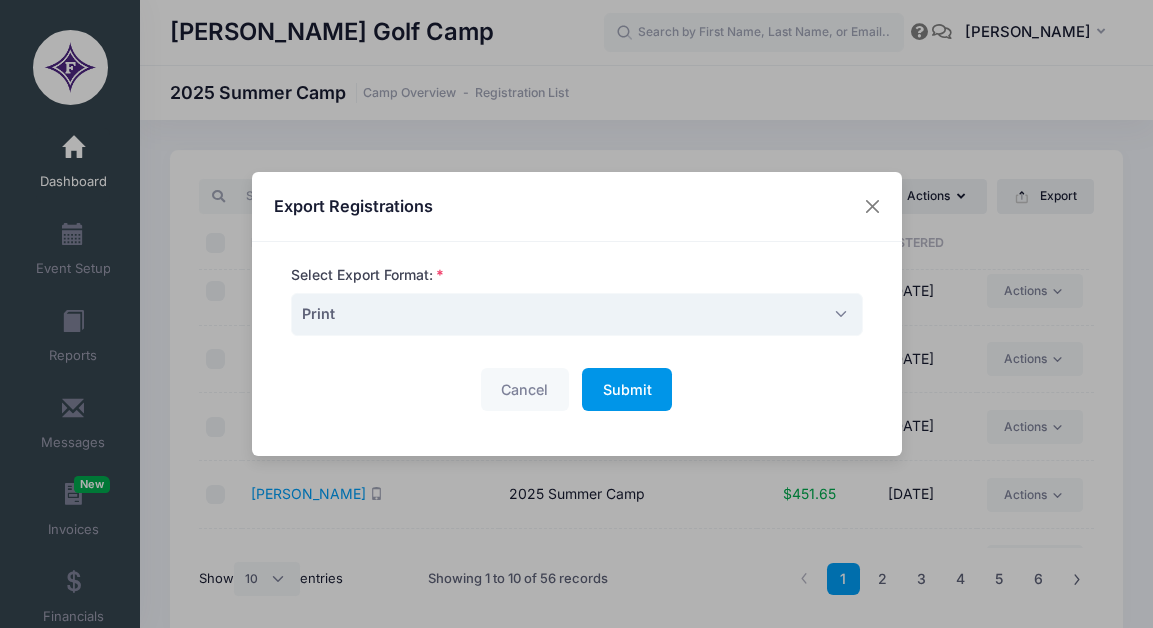 click on "Submit" at bounding box center (627, 389) 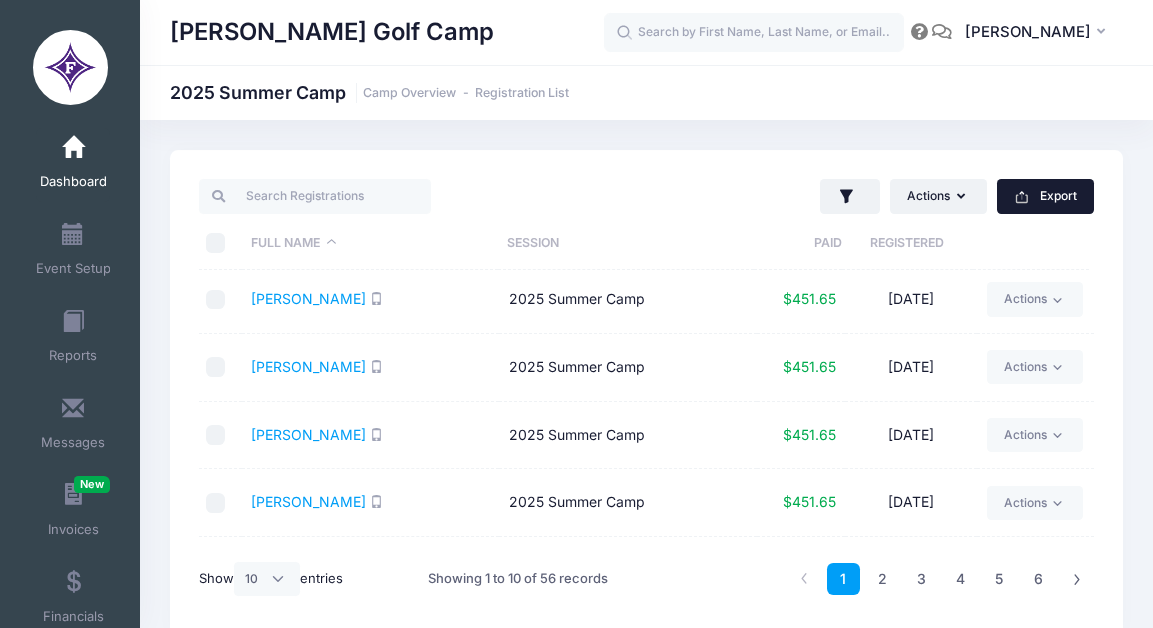 scroll, scrollTop: 396, scrollLeft: 0, axis: vertical 